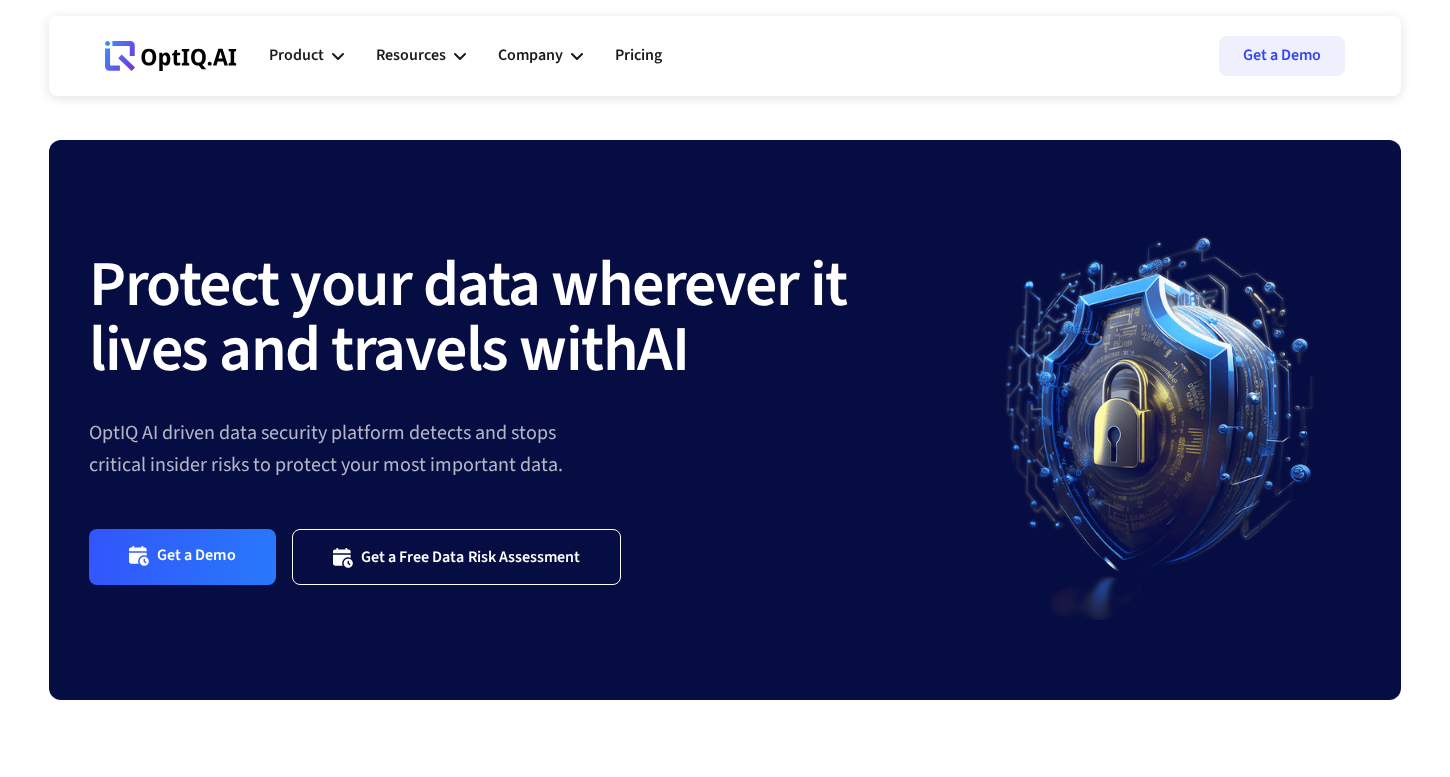 scroll, scrollTop: 0, scrollLeft: 0, axis: both 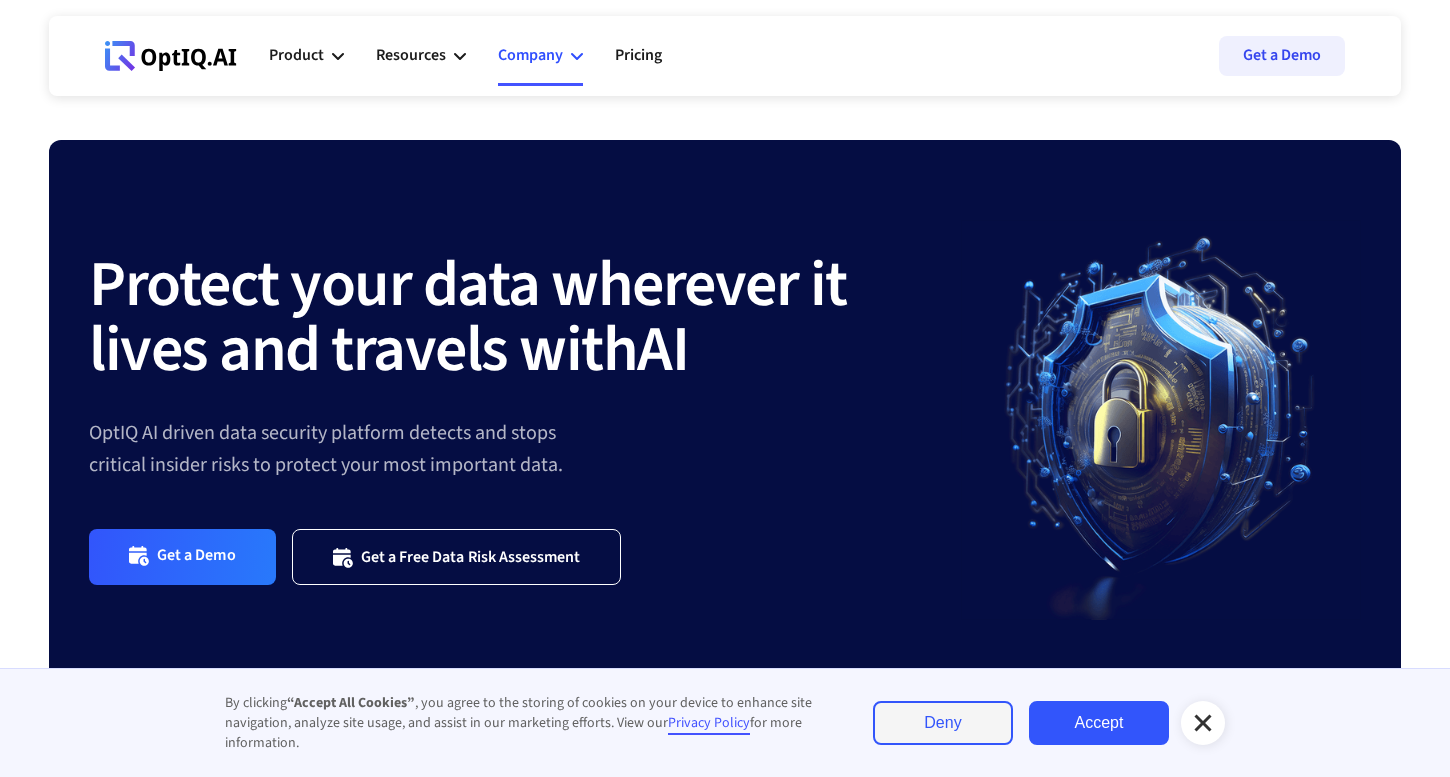 click 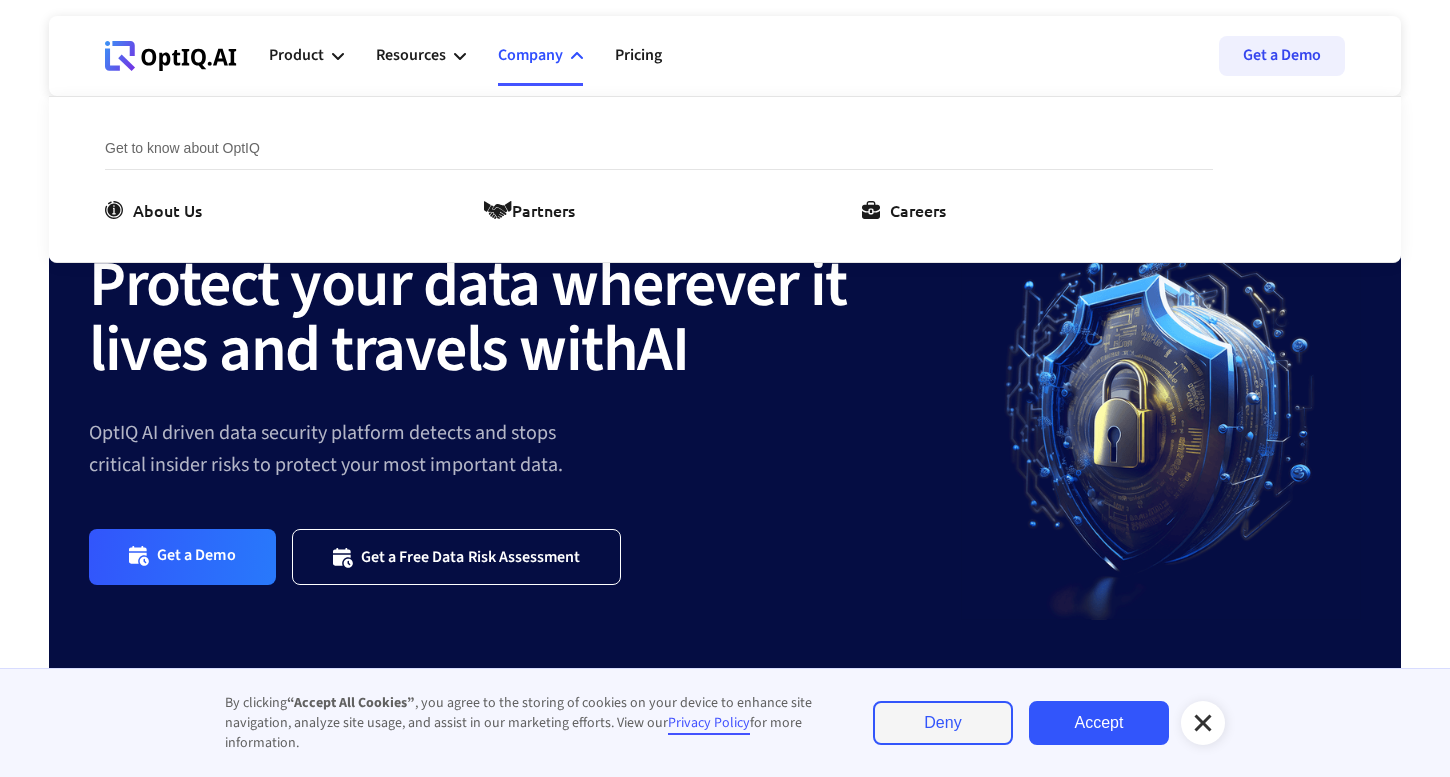 click 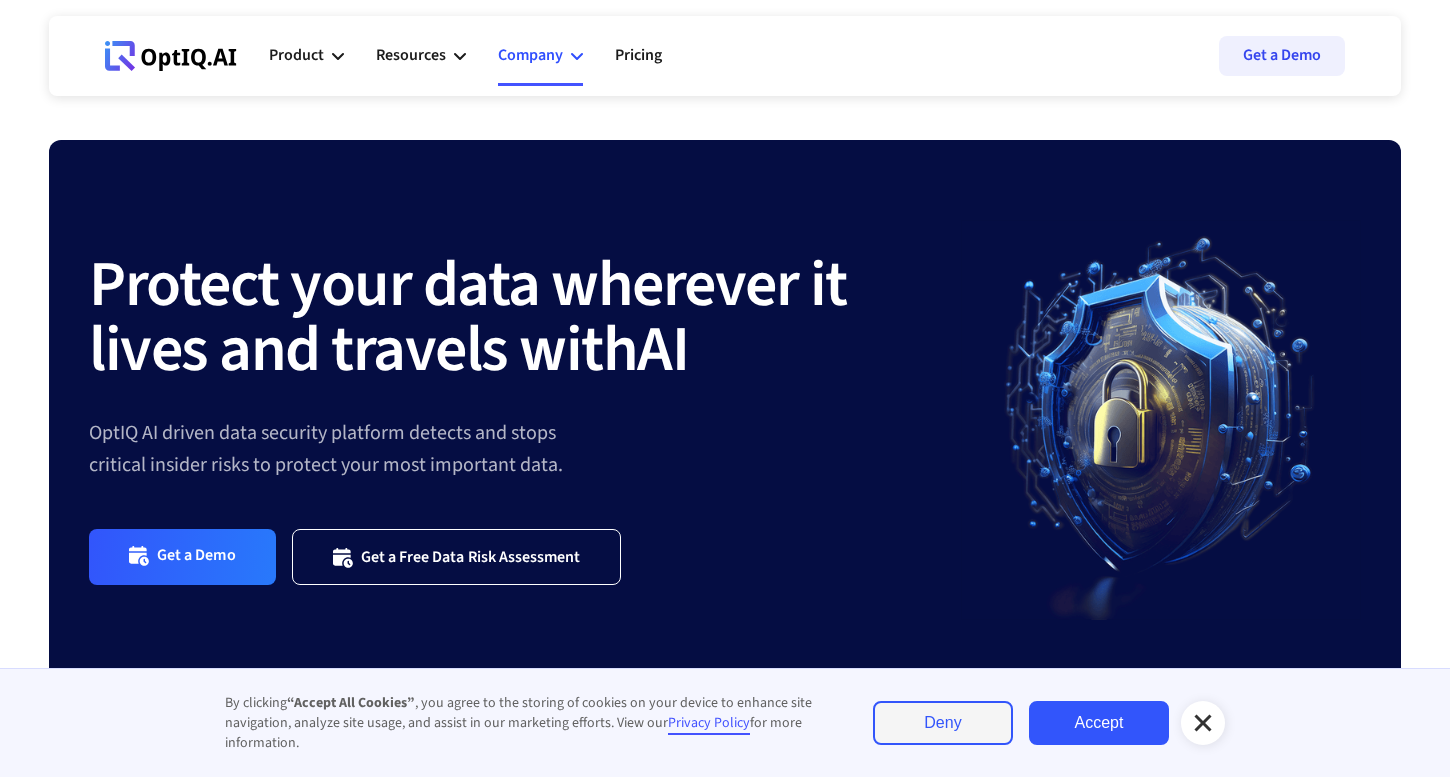 click 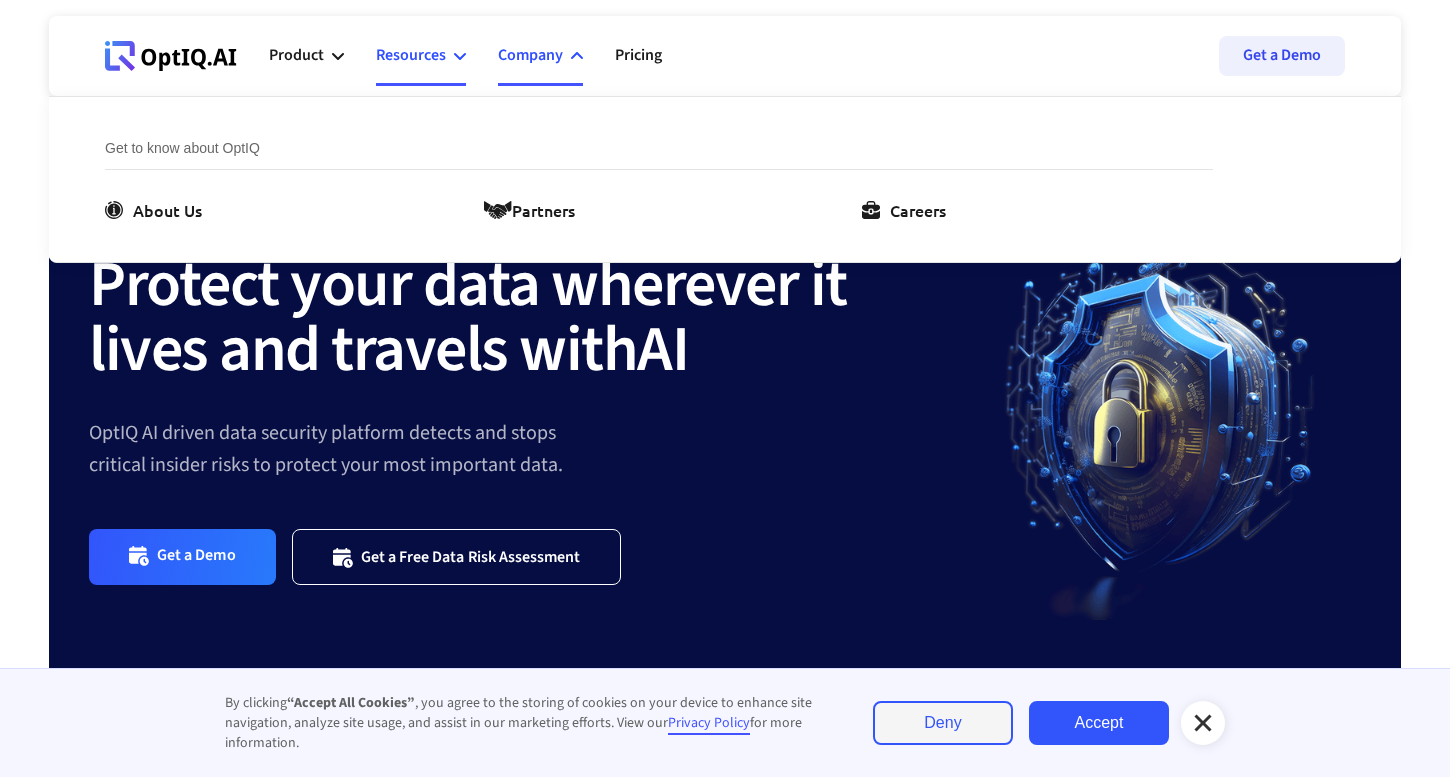 click on "Resources" at bounding box center (411, 55) 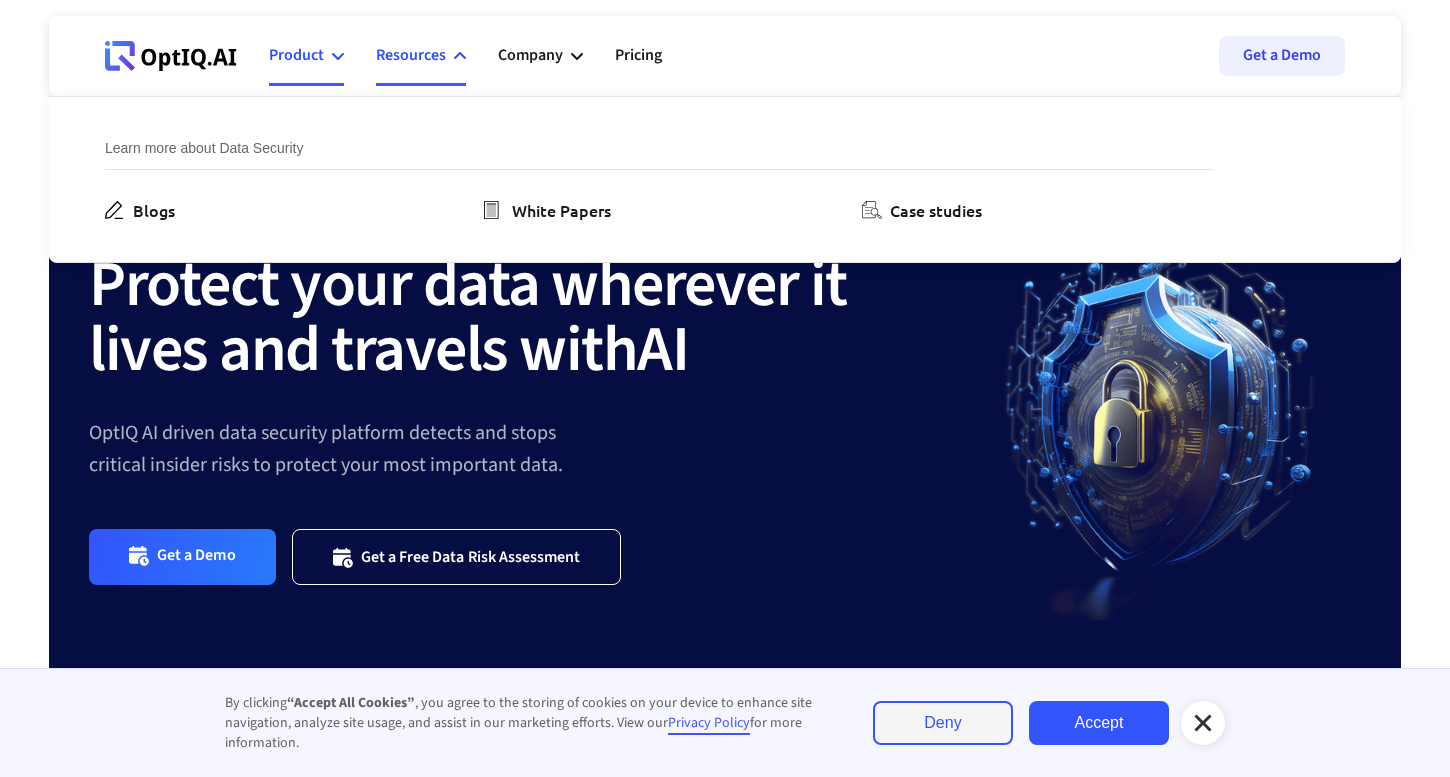 click on "Product" at bounding box center (296, 55) 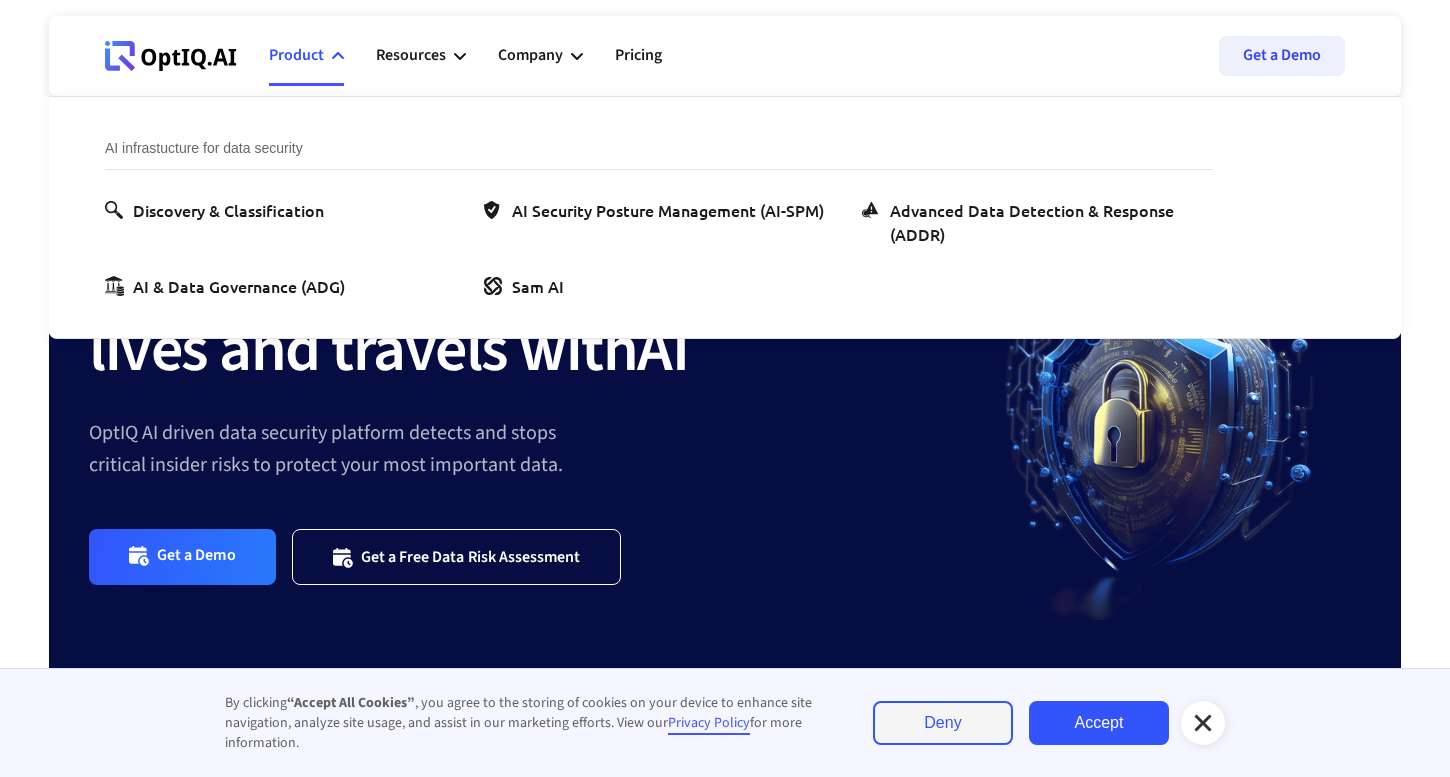 click on "Product" at bounding box center [296, 55] 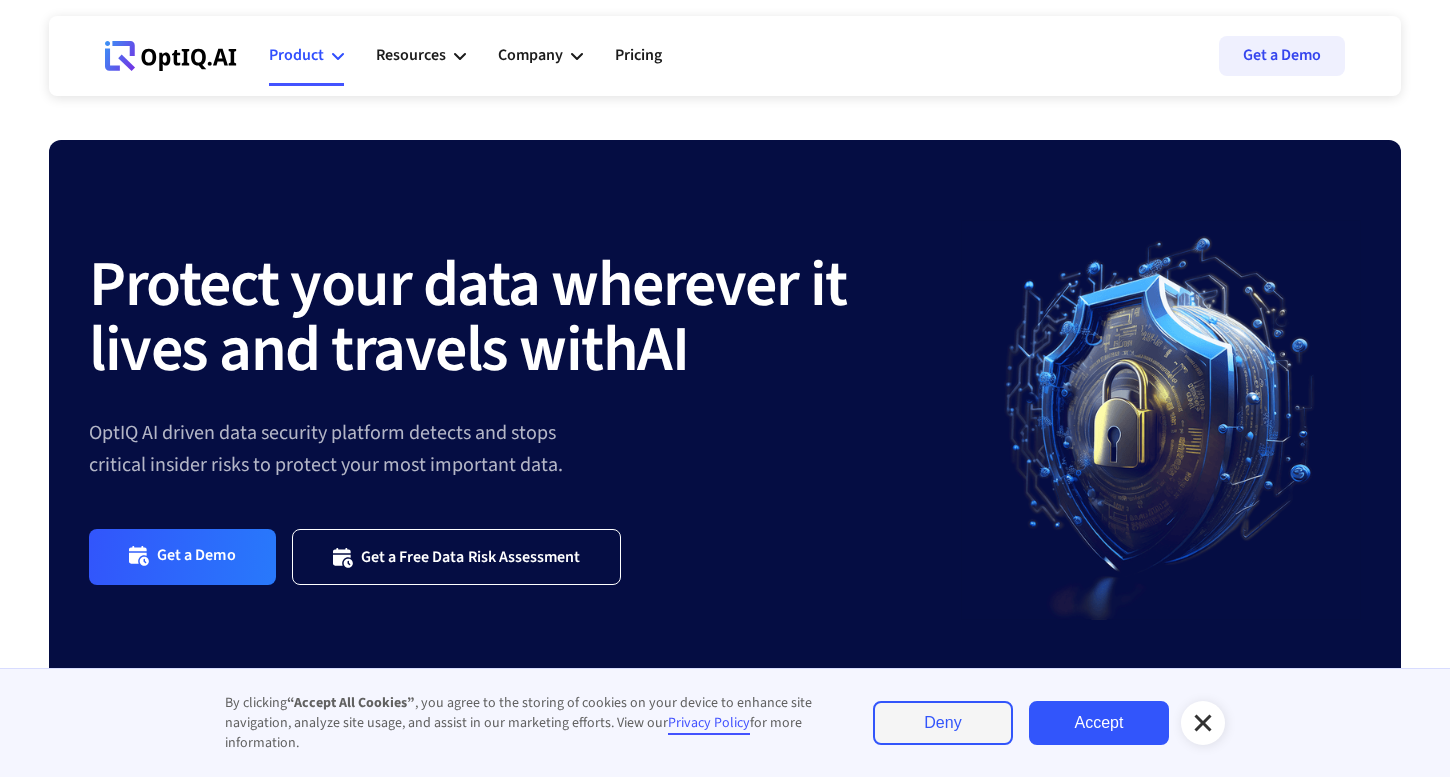 click on "Product" at bounding box center (296, 55) 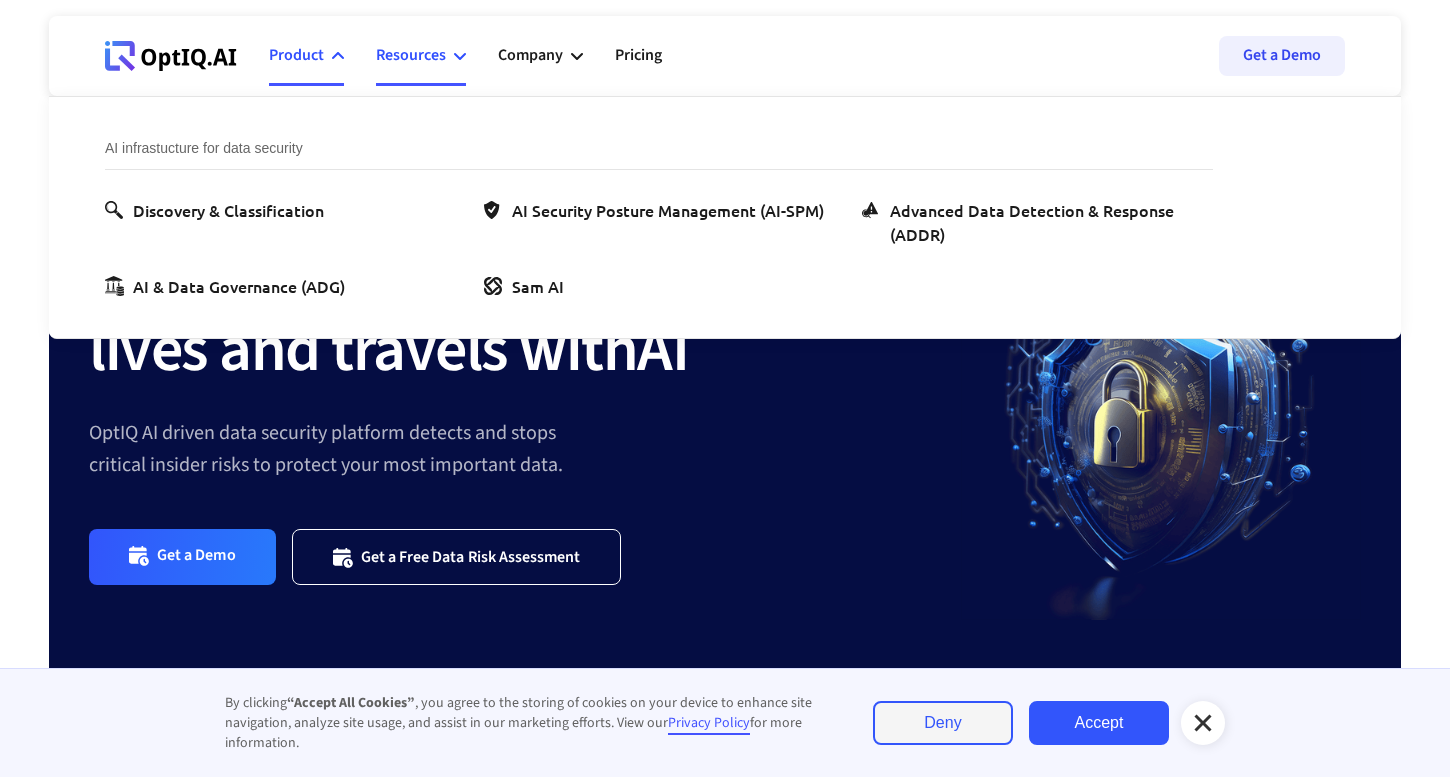 click on "Resources" at bounding box center [411, 55] 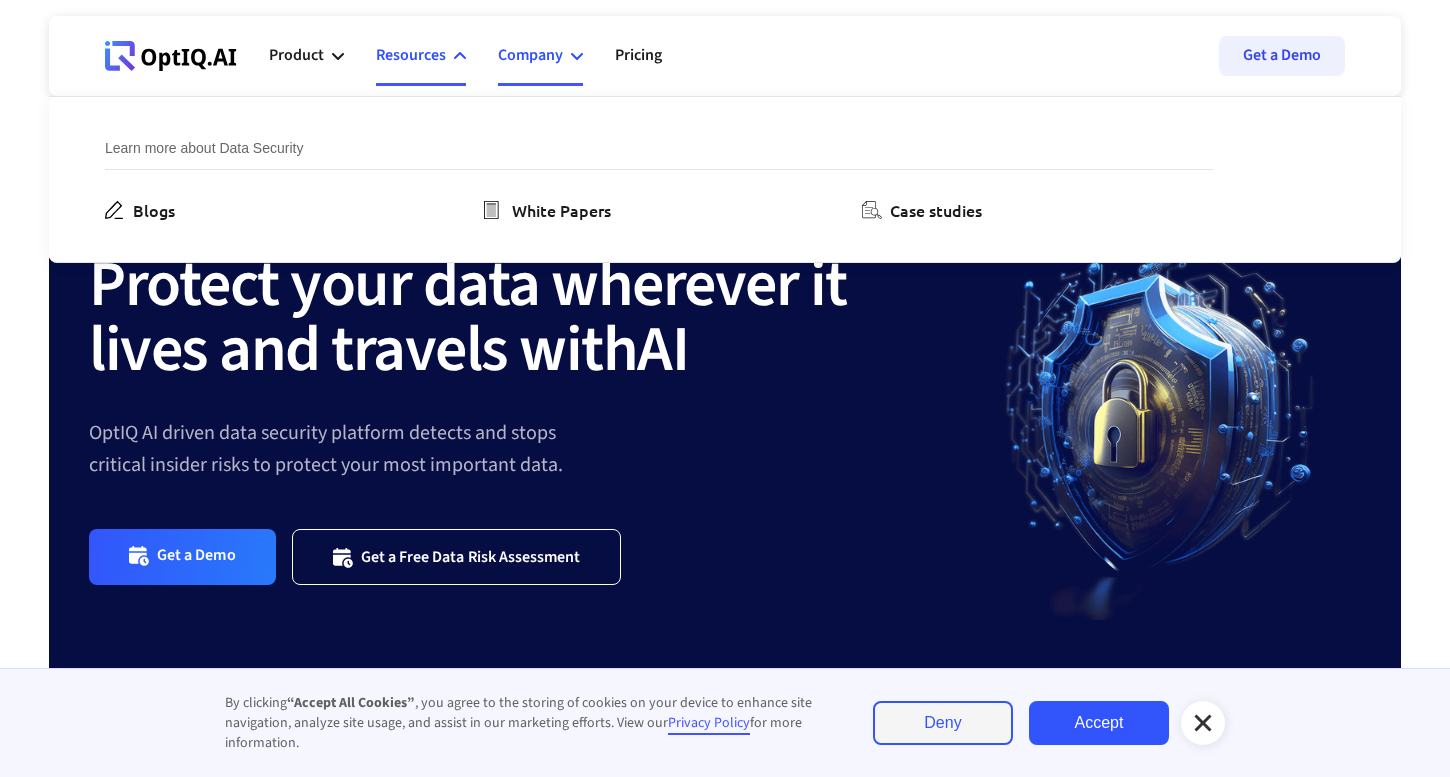 click on "Company" at bounding box center [530, 55] 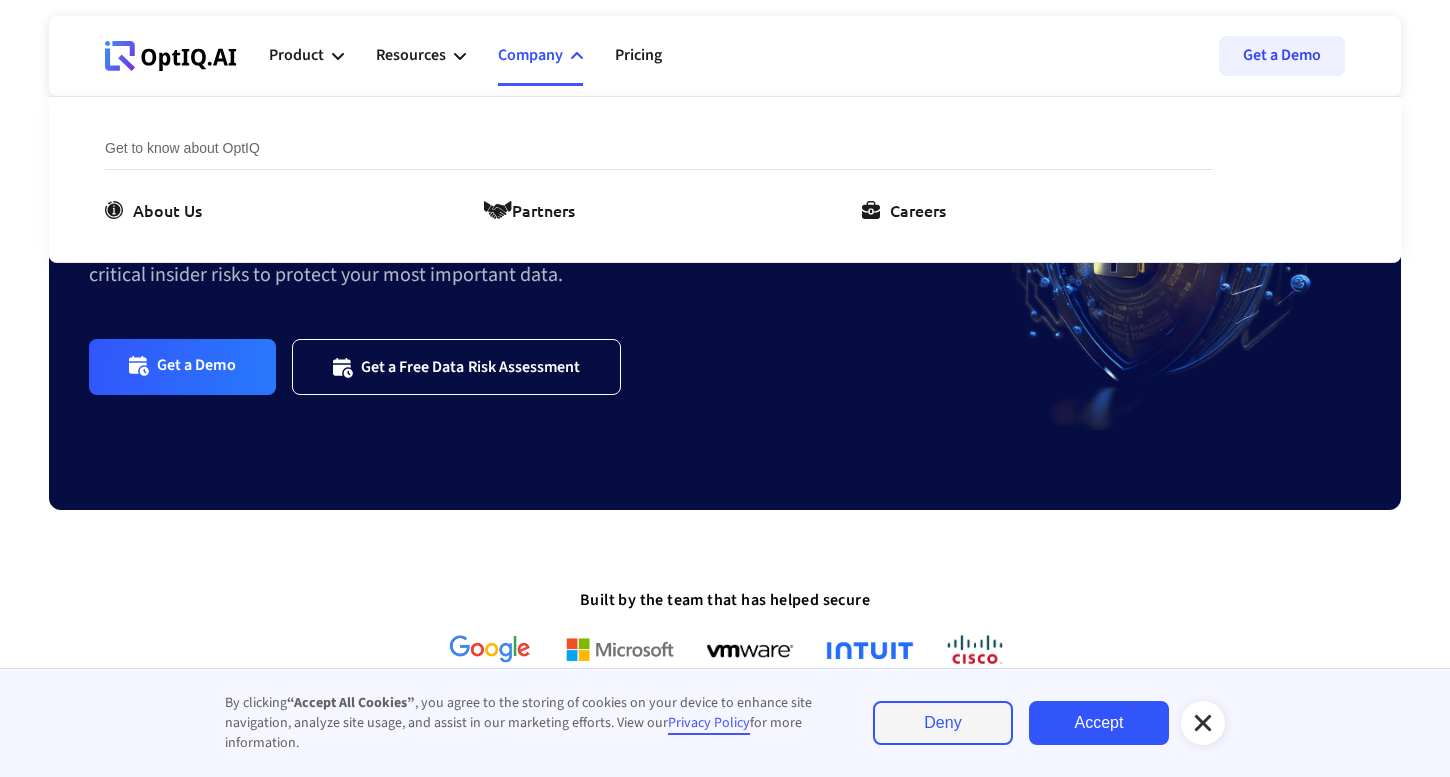 scroll, scrollTop: 0, scrollLeft: 0, axis: both 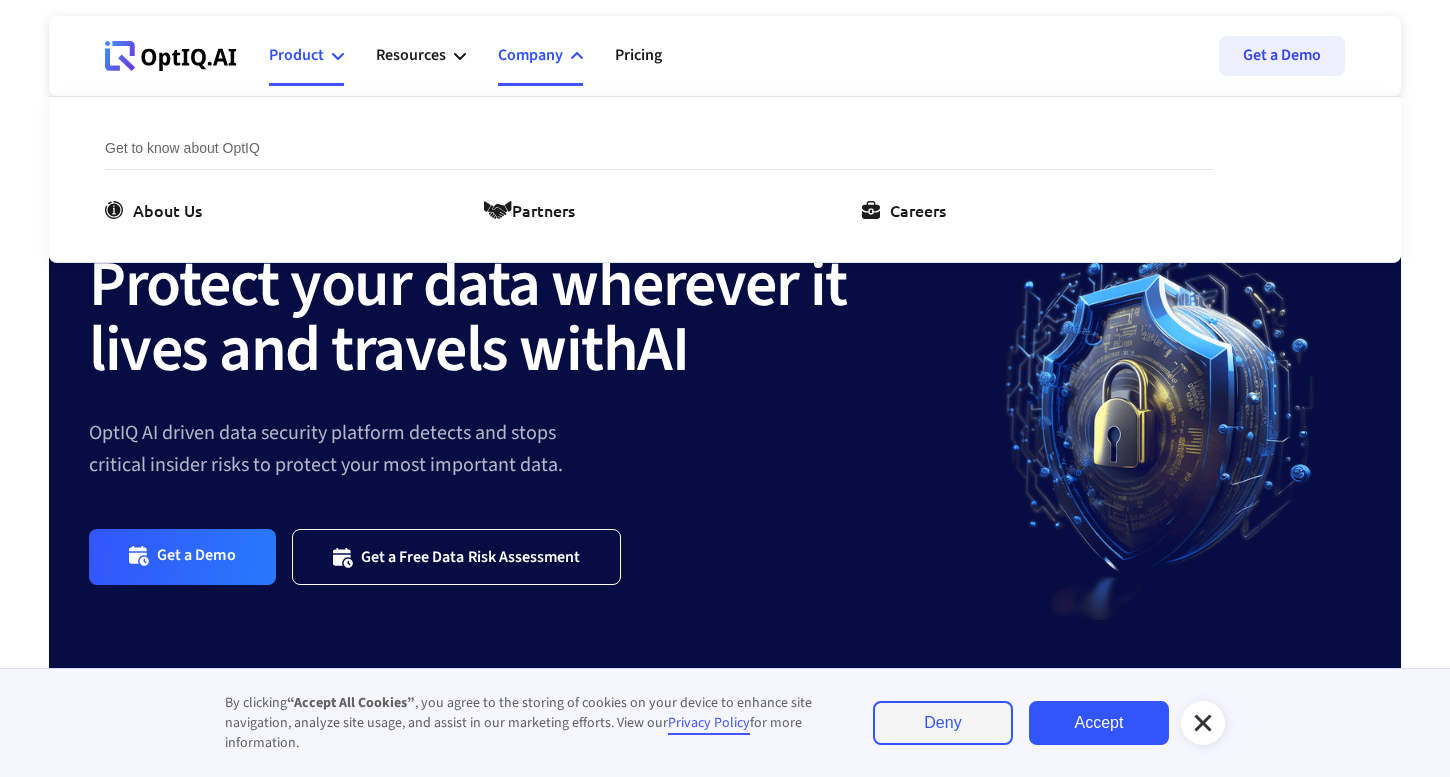 click on "Product" at bounding box center [306, 56] 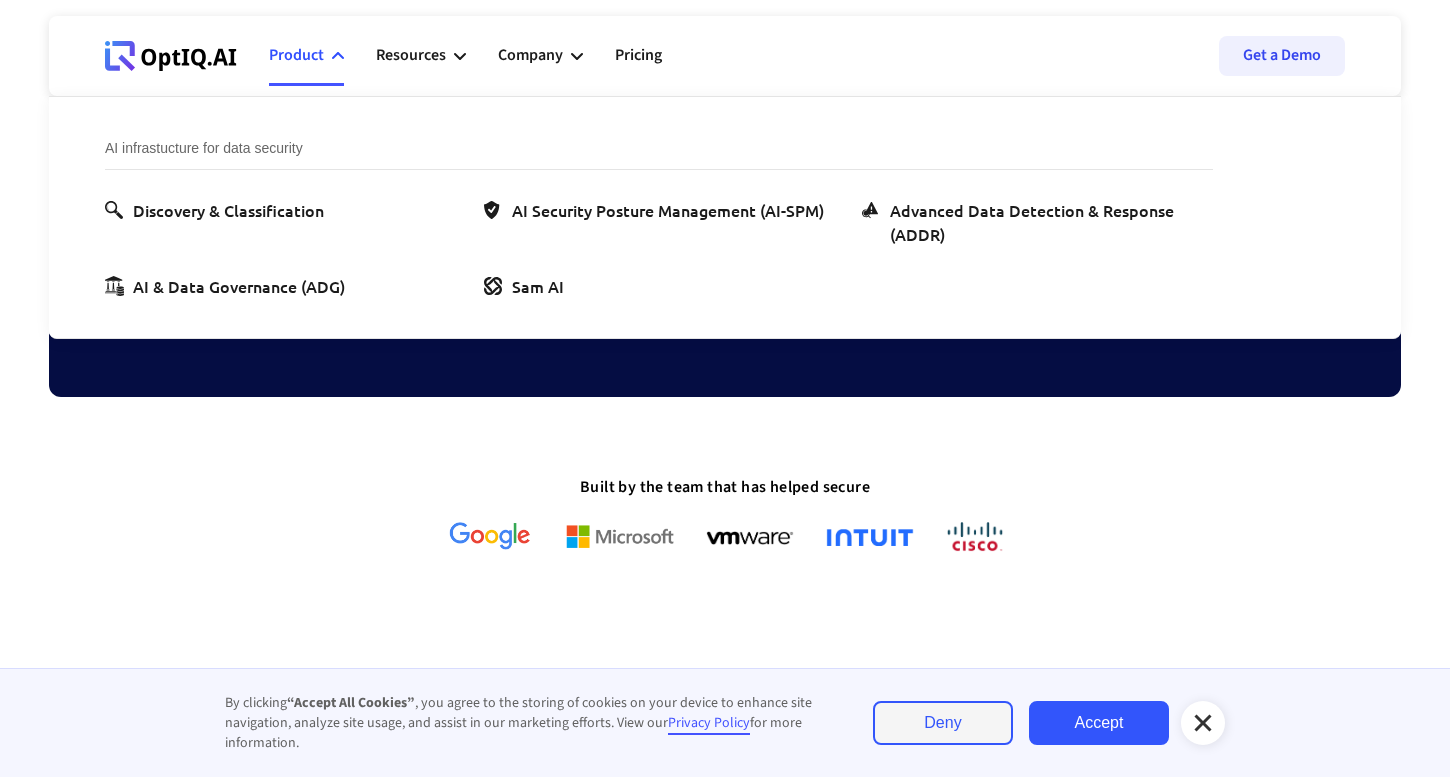 scroll, scrollTop: 0, scrollLeft: 0, axis: both 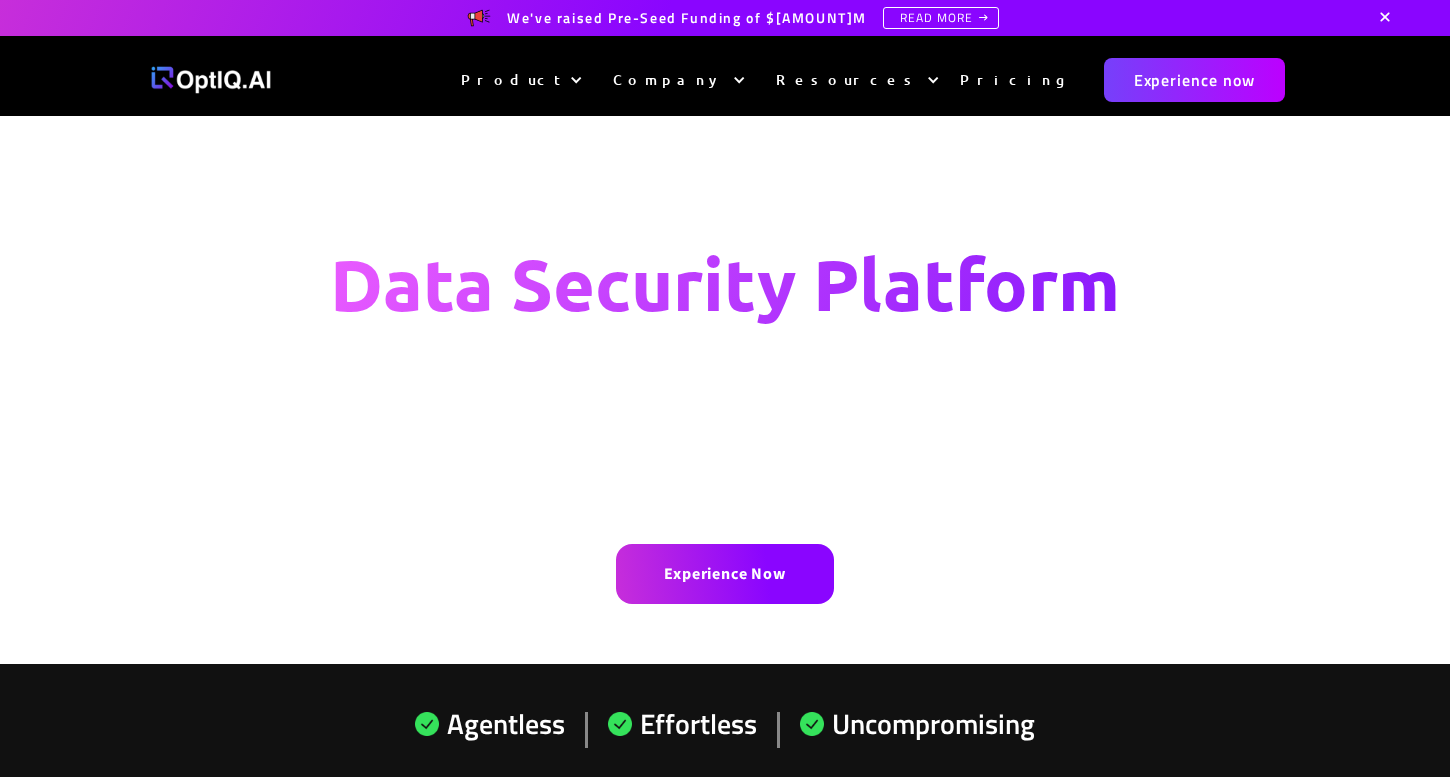click at bounding box center (576, 80) 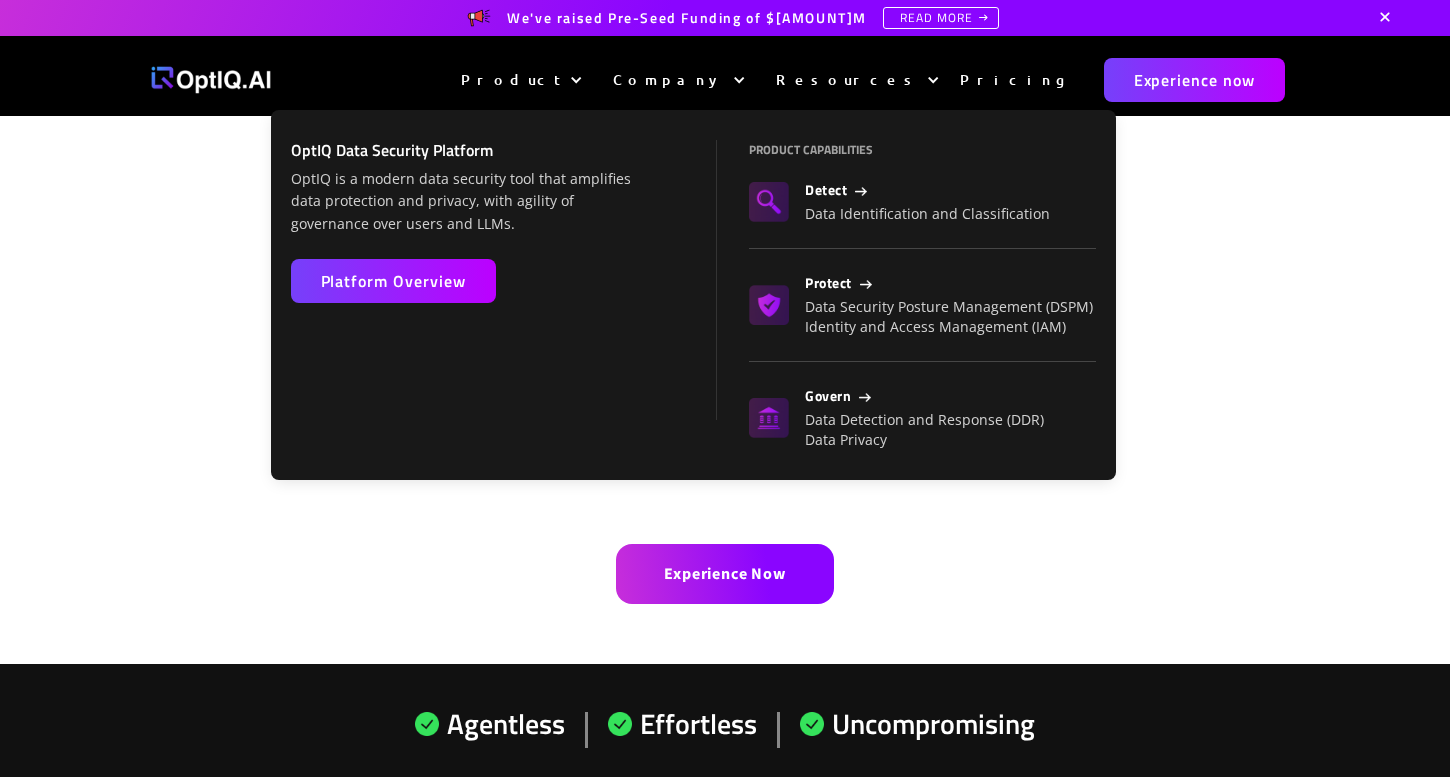 click at bounding box center (739, 80) 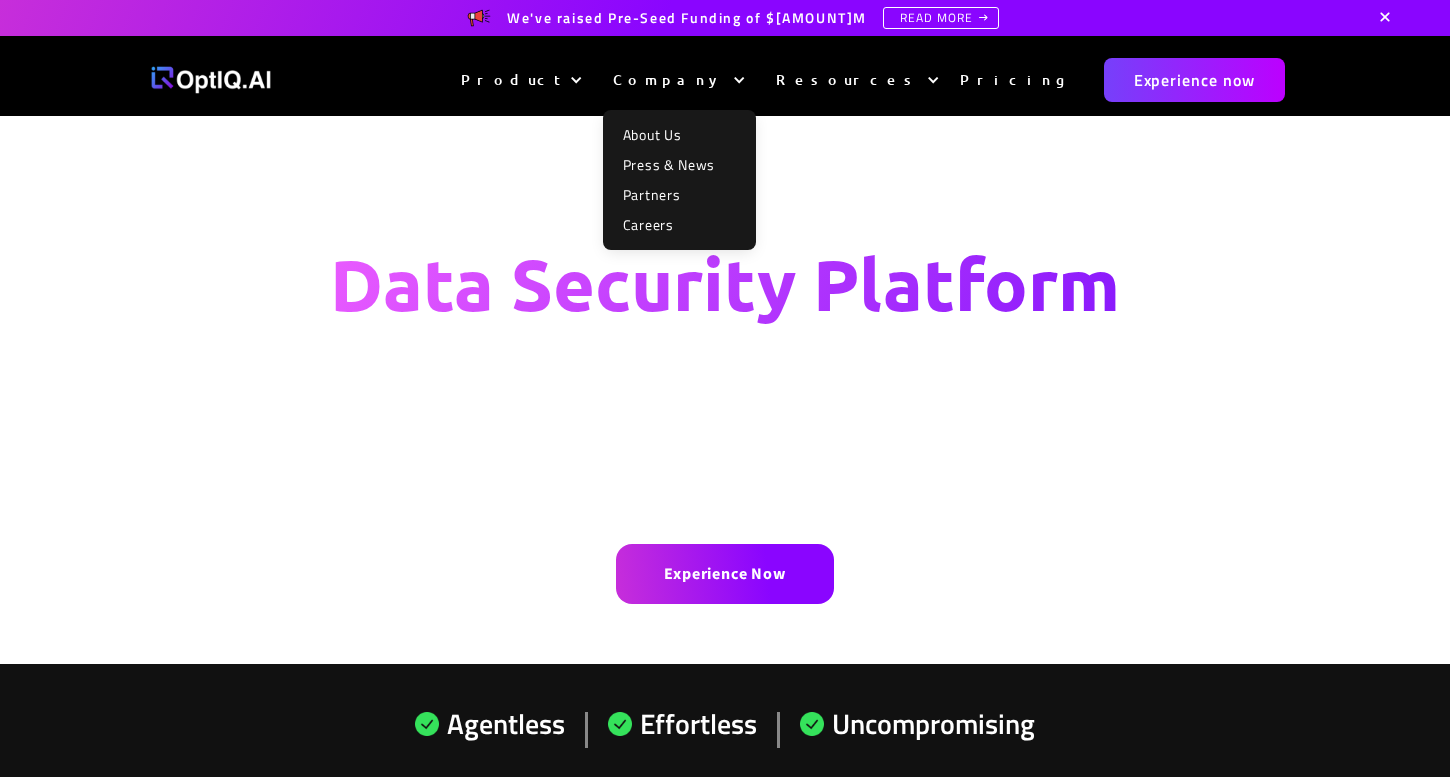click on "We've raised Pre-Seed Funding of $1.5M" at bounding box center [687, 18] 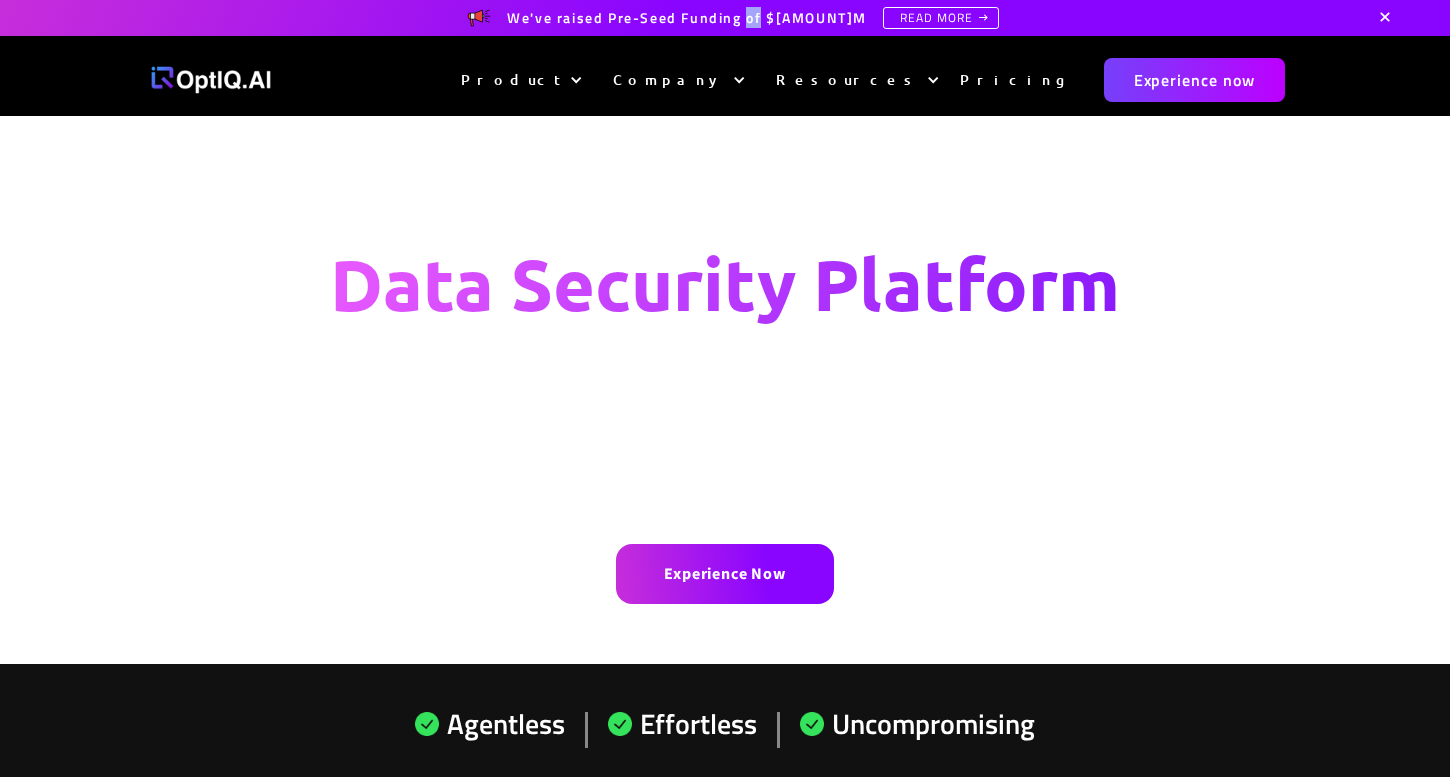 click on "We've raised Pre-Seed Funding of $1.5M" at bounding box center (687, 18) 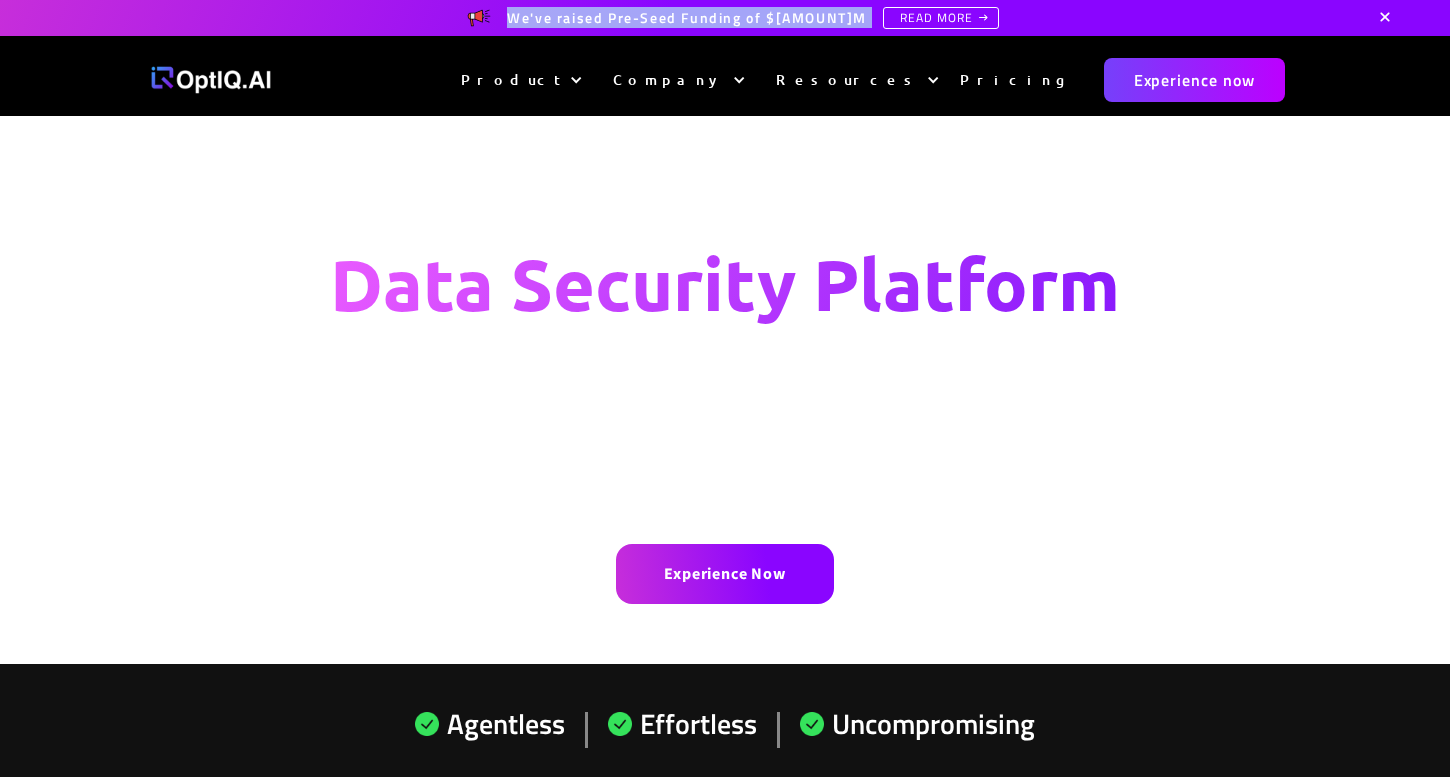 click on "We've raised Pre-Seed Funding of $1.5M" at bounding box center (687, 18) 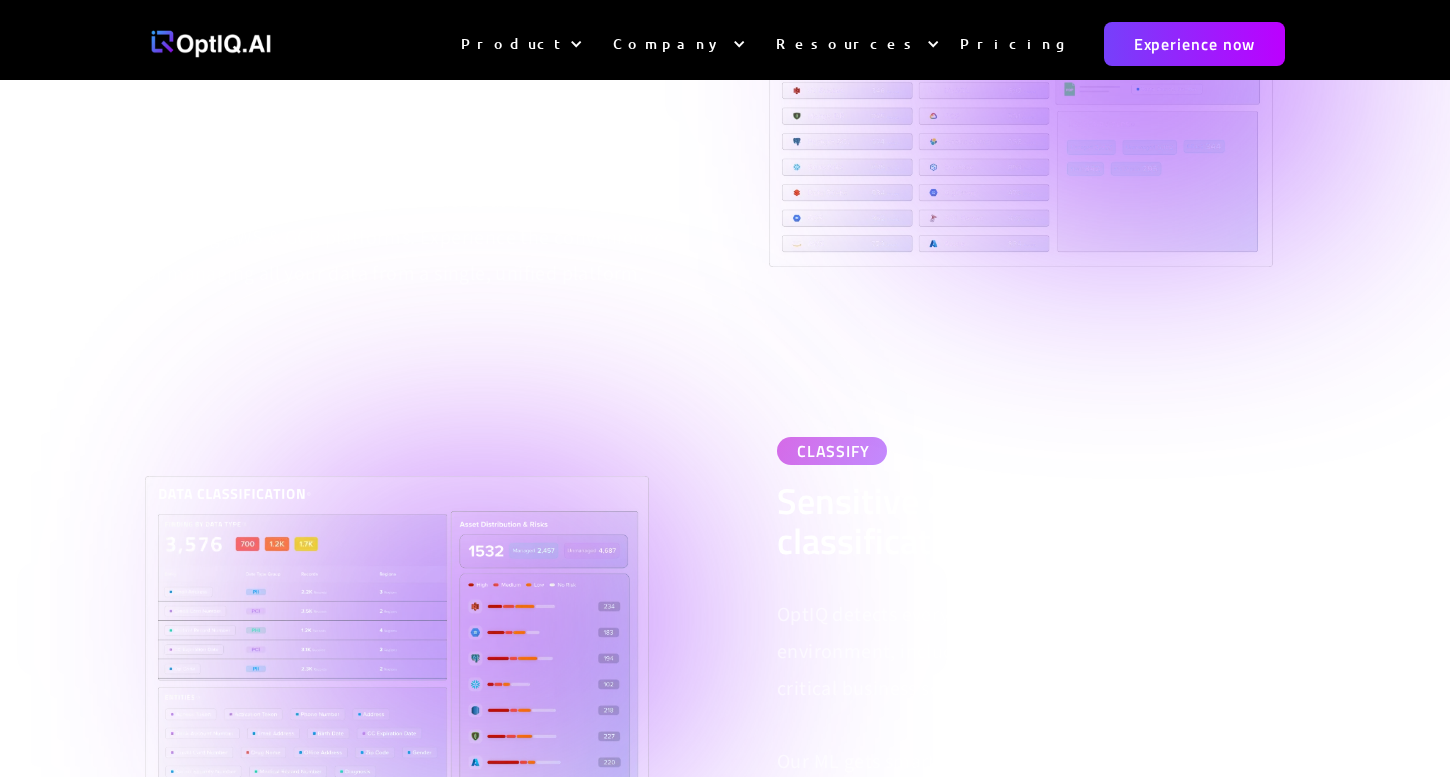 scroll, scrollTop: 0, scrollLeft: 0, axis: both 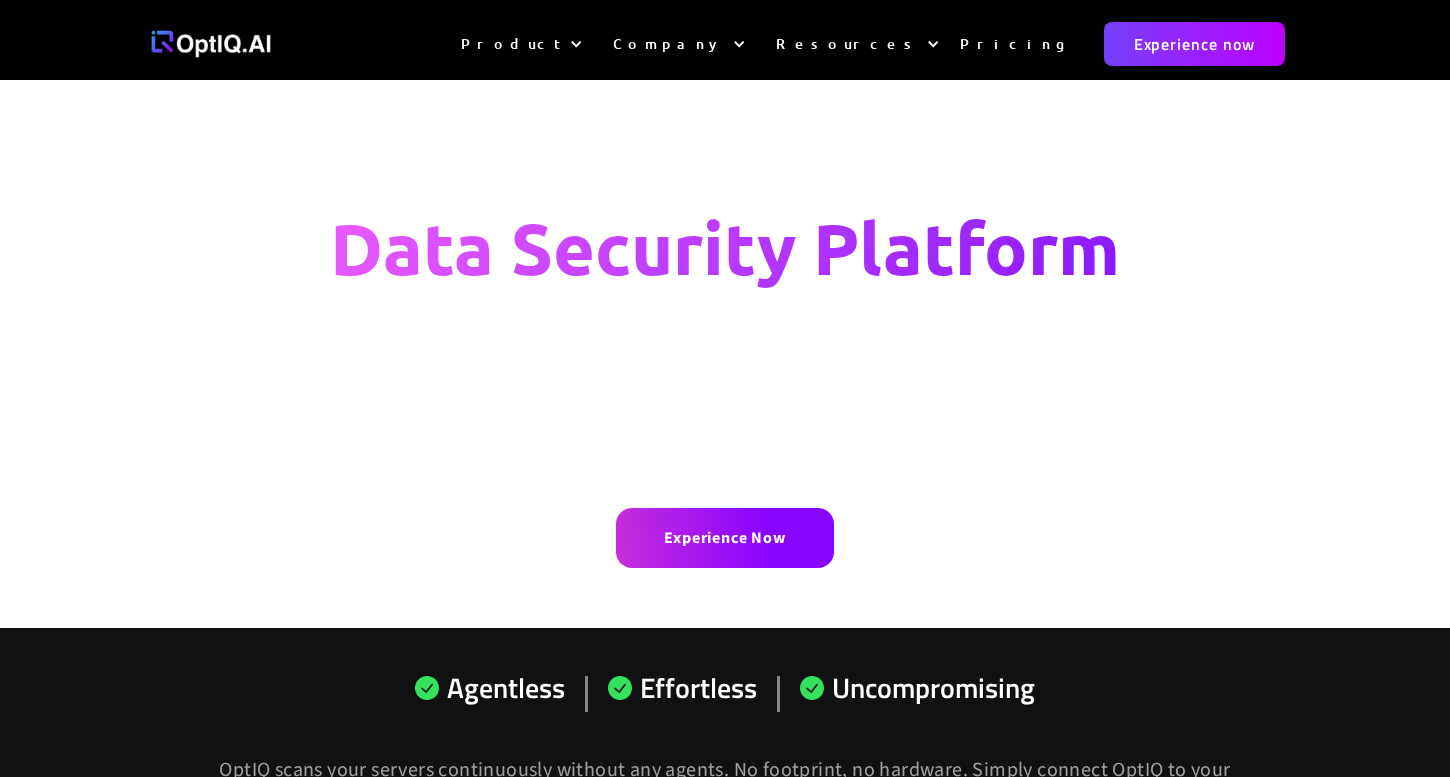 click at bounding box center (211, 44) 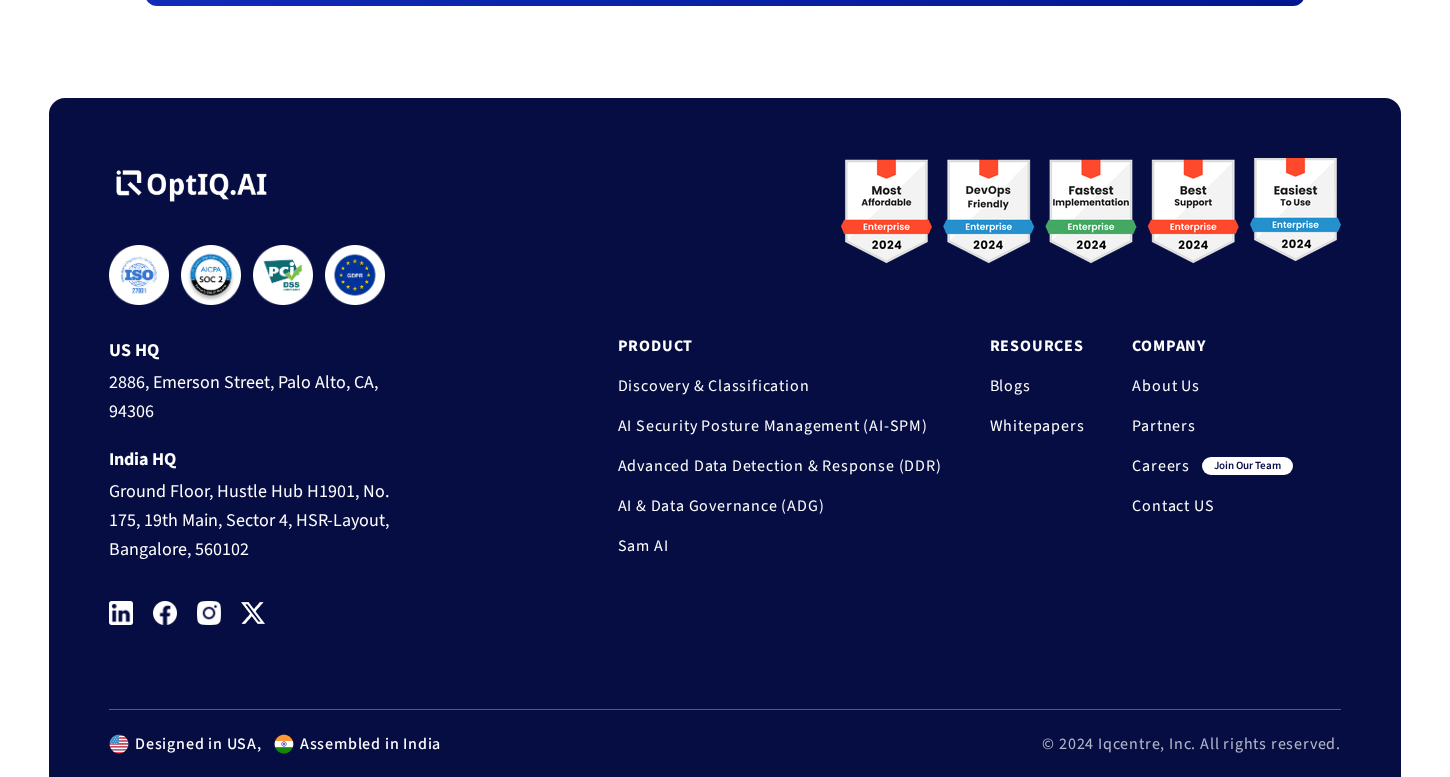 scroll, scrollTop: 2043, scrollLeft: 0, axis: vertical 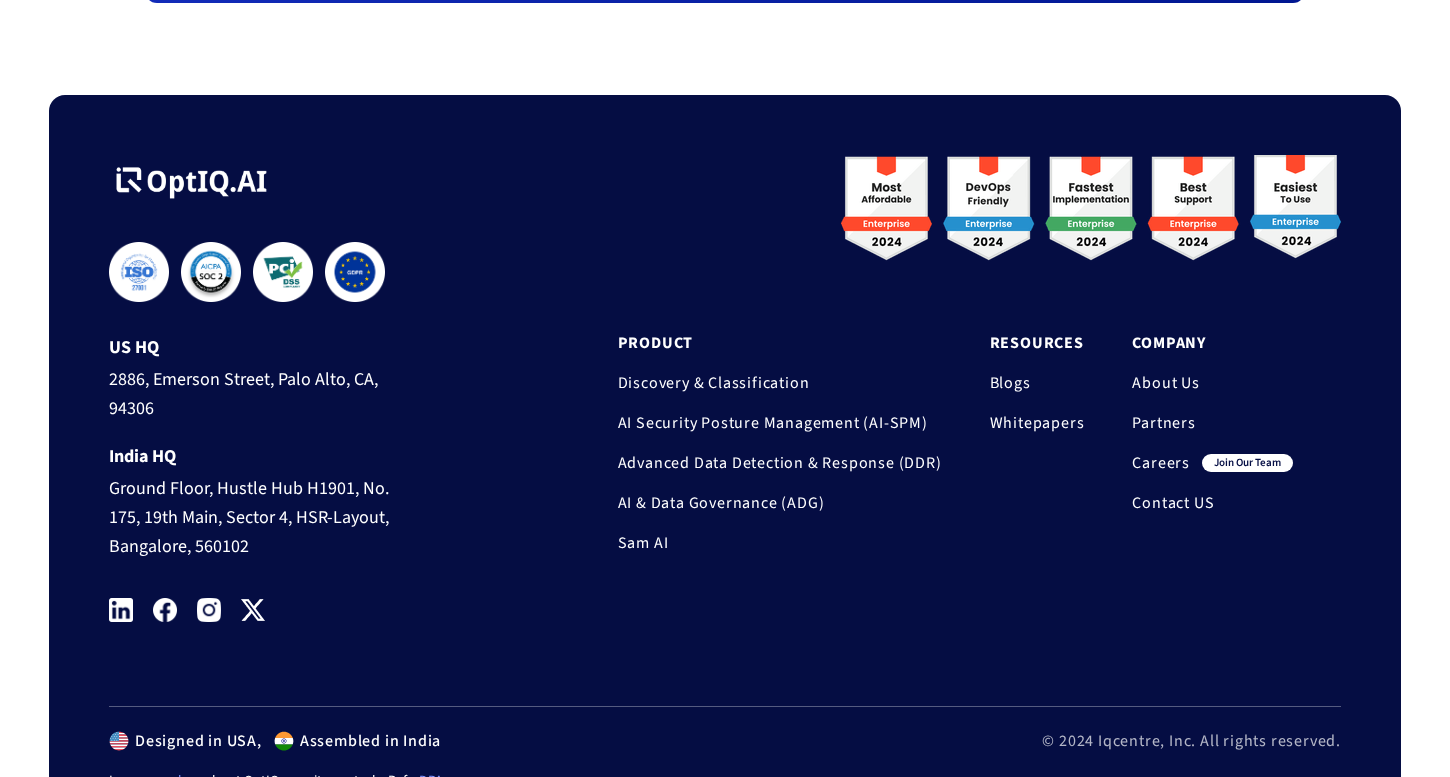 click on "Ground Floor, Hustle Hub H1901, No. 175, 19th Main, Sector 4, HSR-Layout, Bangalore, 560102" at bounding box center (263, 514) 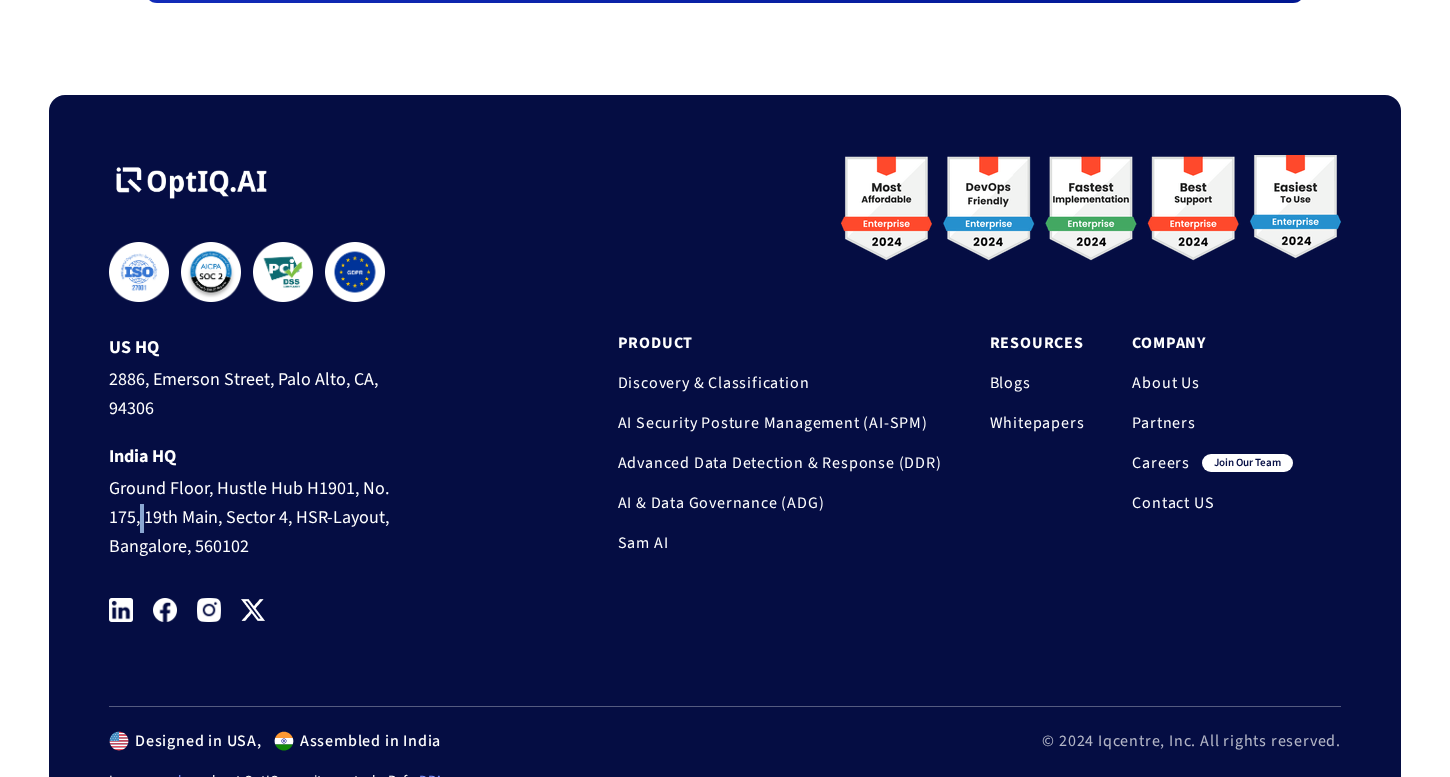 click on "Ground Floor, Hustle Hub H1901, No. 175, 19th Main, Sector 4, HSR-Layout, Bangalore, 560102" at bounding box center (263, 514) 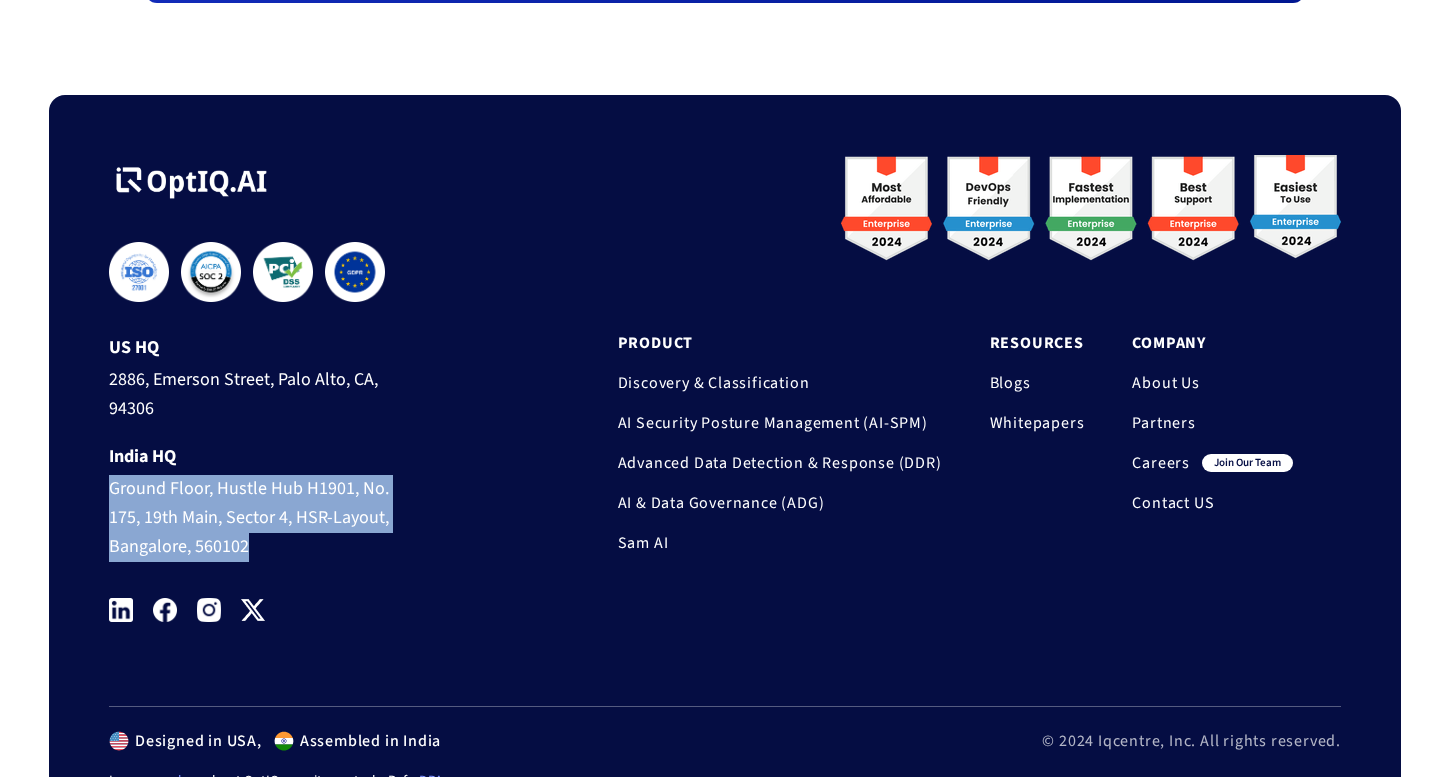 click on "Ground Floor, Hustle Hub H1901, No. 175, 19th Main, Sector 4, HSR-Layout, Bangalore, 560102" at bounding box center (263, 514) 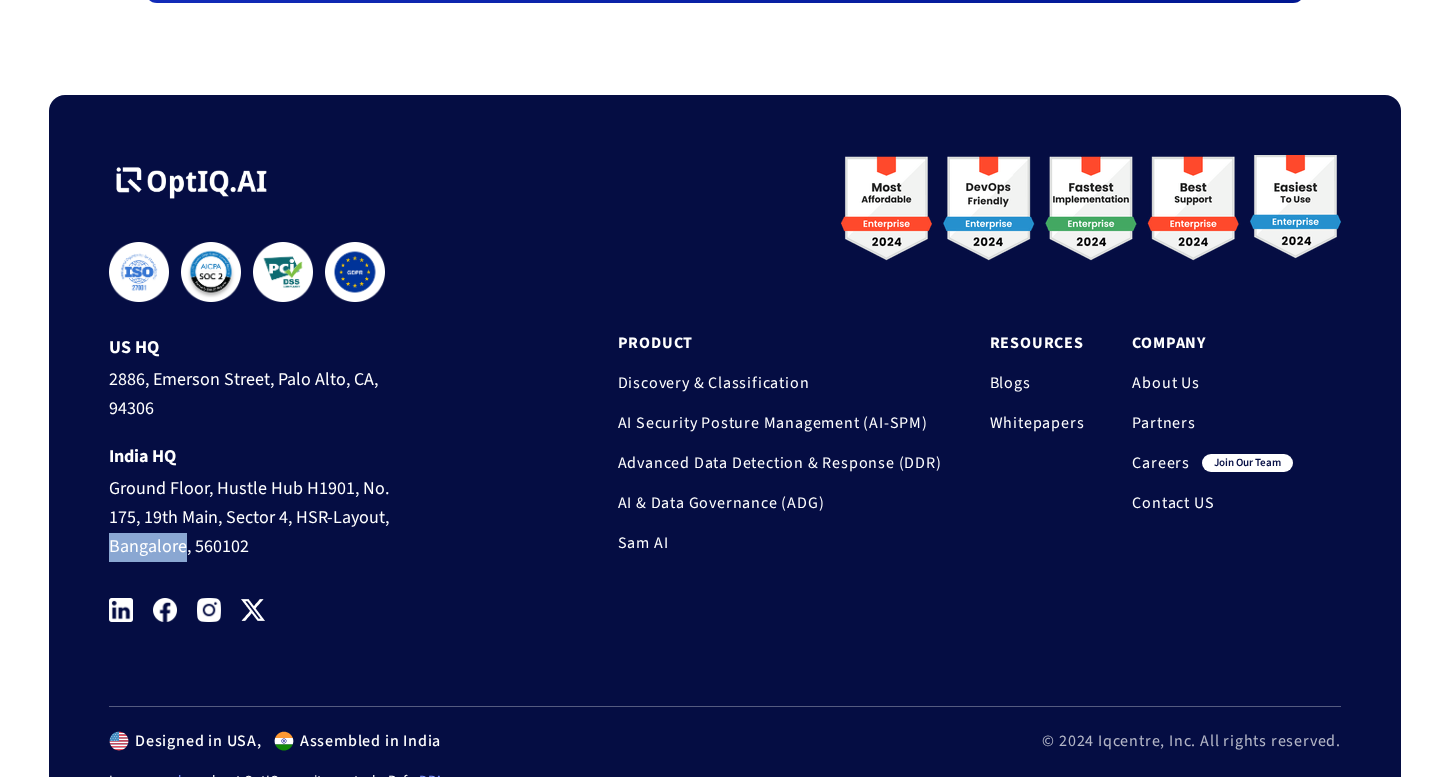 click on "Ground Floor, Hustle Hub H1901, No. 175, 19th Main, Sector 4, HSR-Layout, Bangalore, 560102" at bounding box center [263, 514] 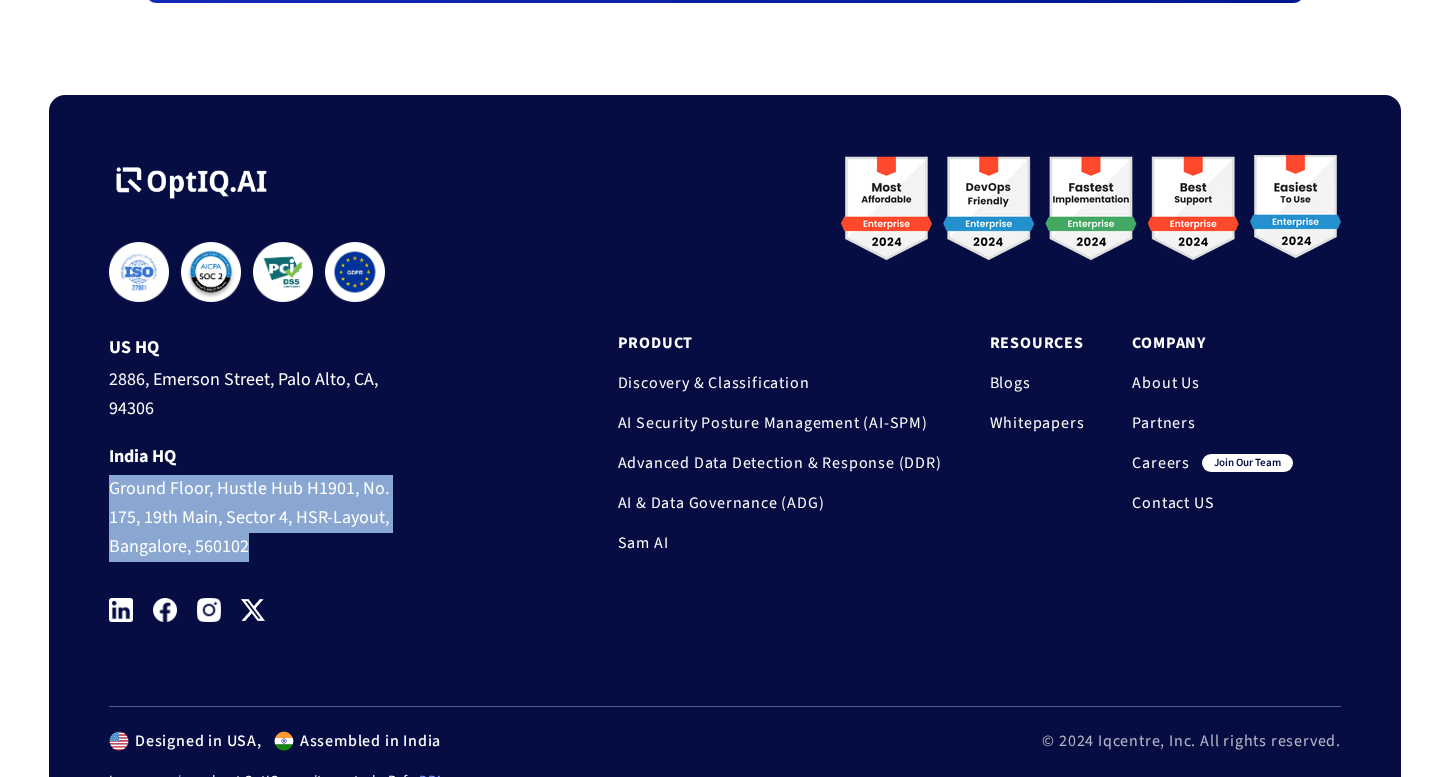 click on "Ground Floor, Hustle Hub H1901, No. 175, 19th Main, Sector 4, HSR-Layout, Bangalore, 560102" at bounding box center [263, 514] 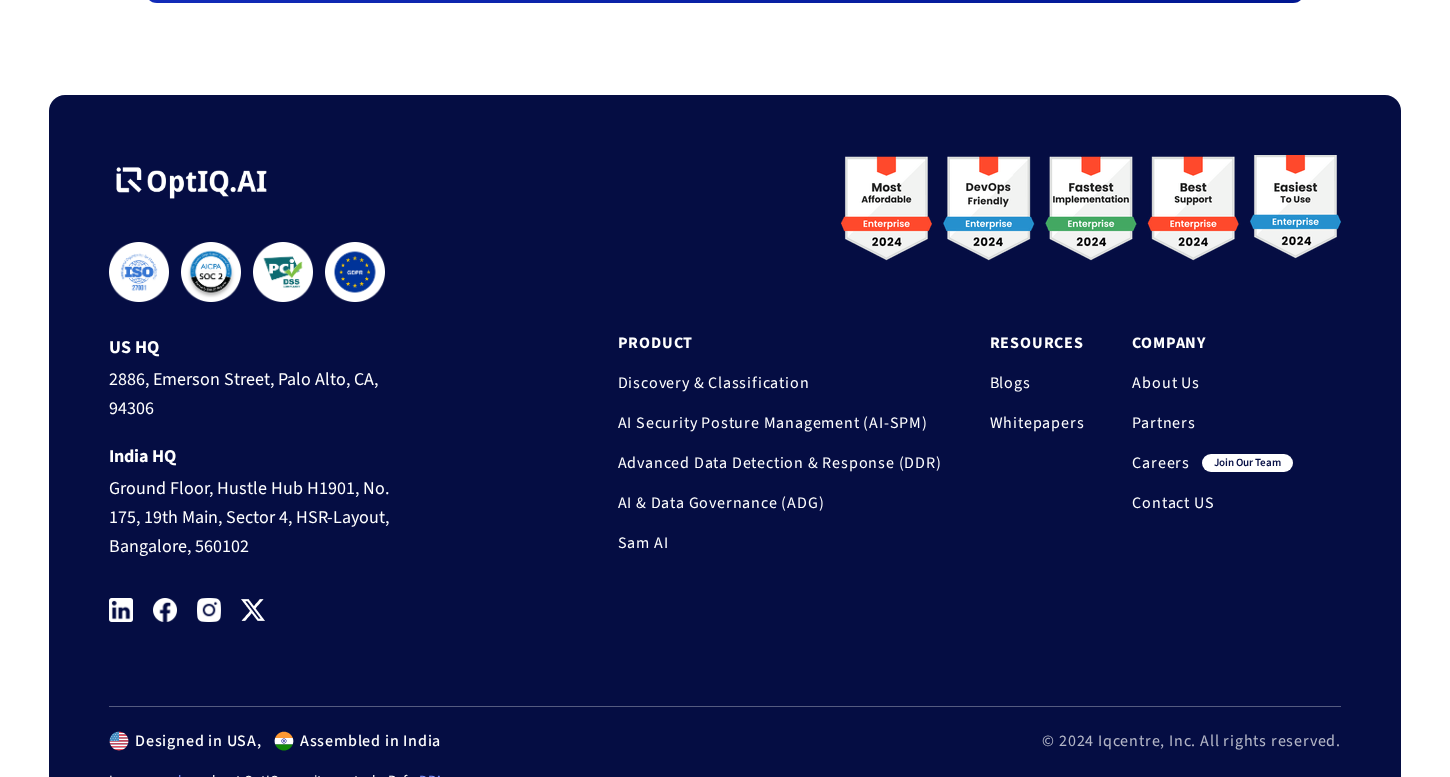 click on "Ground Floor, Hustle Hub H1901, No. 175, 19th Main, Sector 4, HSR-Layout, Bangalore, 560102" at bounding box center [263, 514] 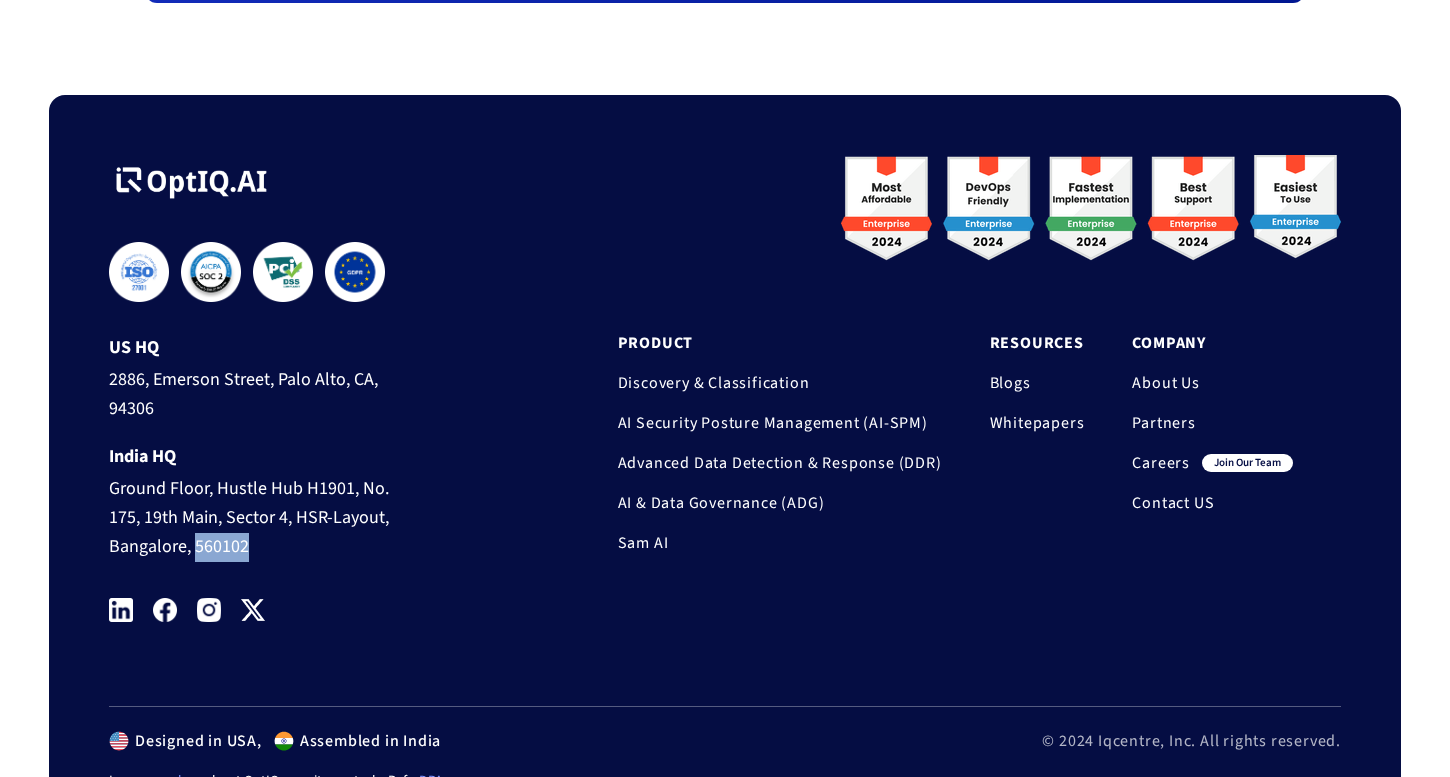 click on "Ground Floor, Hustle Hub H1901, No. 175, 19th Main, Sector 4, HSR-Layout, Bangalore, 560102" at bounding box center [263, 514] 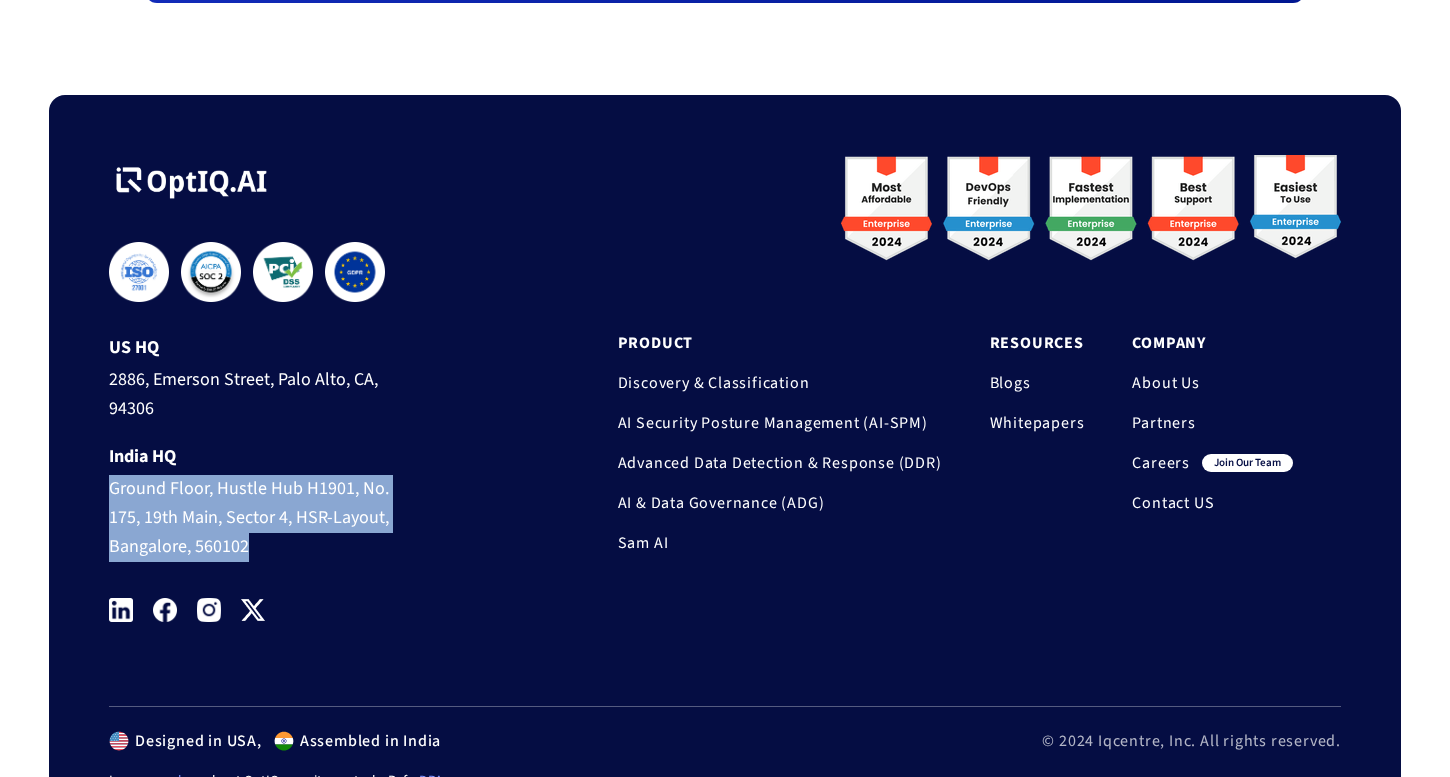 click on "Ground Floor, Hustle Hub H1901, No. 175, 19th Main, Sector 4, HSR-Layout, Bangalore, 560102" at bounding box center (263, 514) 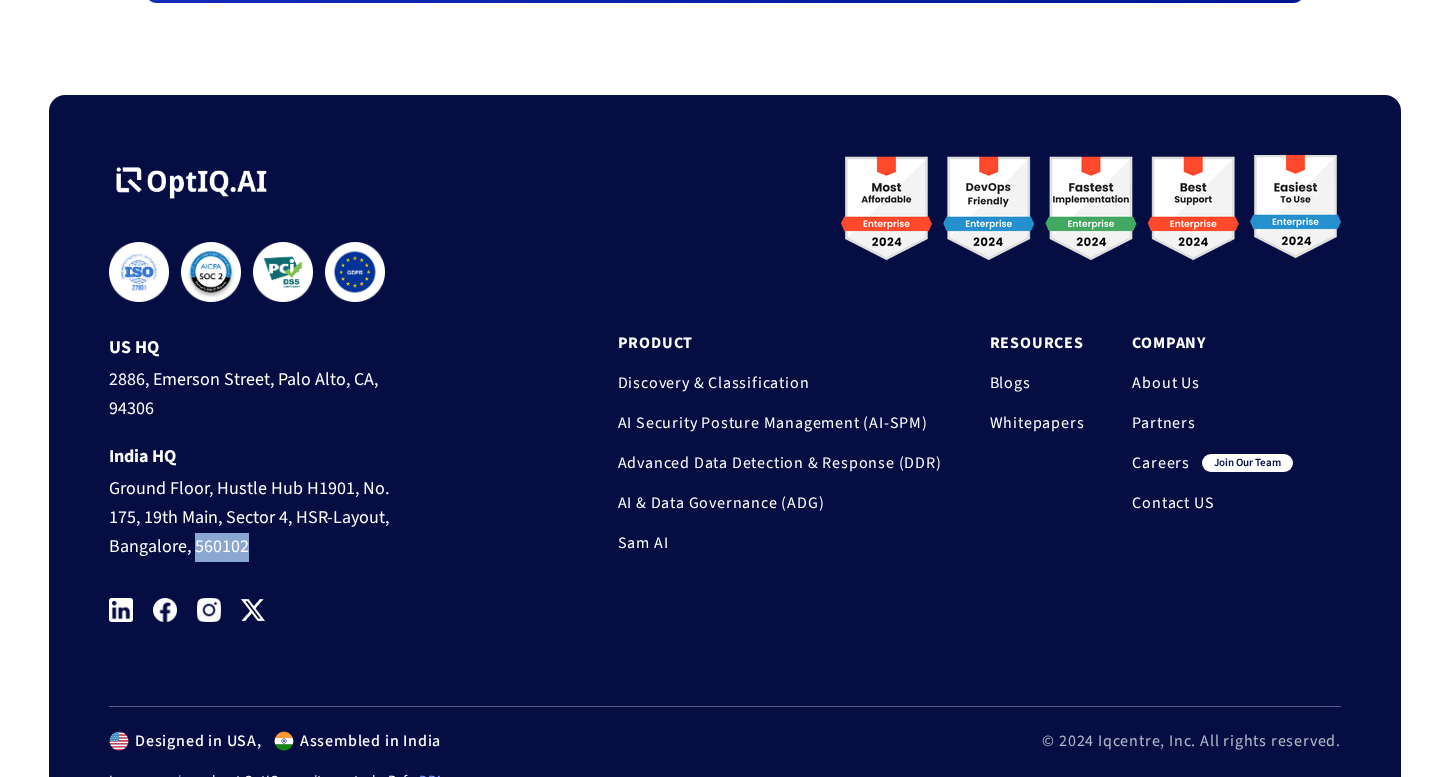click on "Ground Floor, Hustle Hub H1901, No. 175, 19th Main, Sector 4, HSR-Layout, Bangalore, 560102" at bounding box center (263, 514) 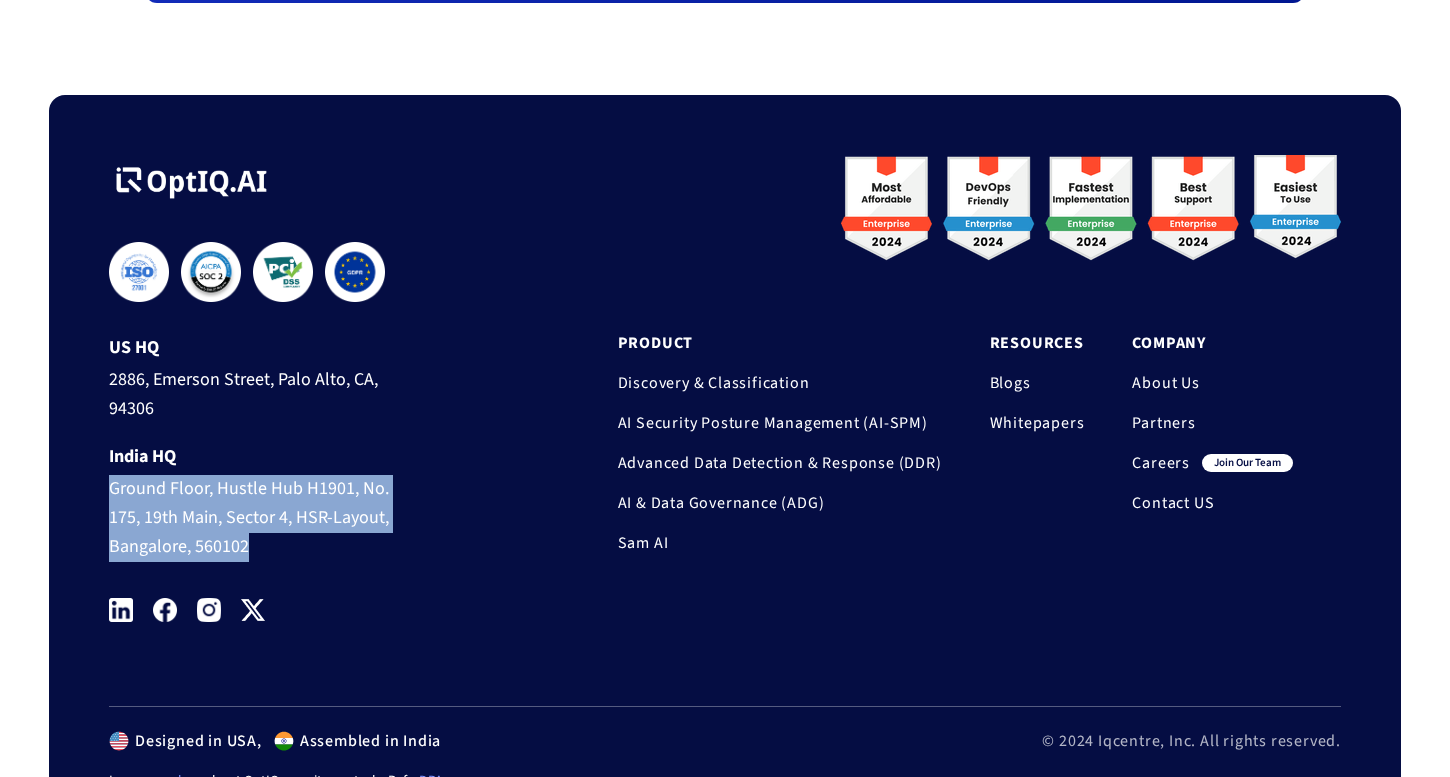 click on "Ground Floor, Hustle Hub H1901, No. 175, 19th Main, Sector 4, HSR-Layout, Bangalore, 560102" at bounding box center [263, 514] 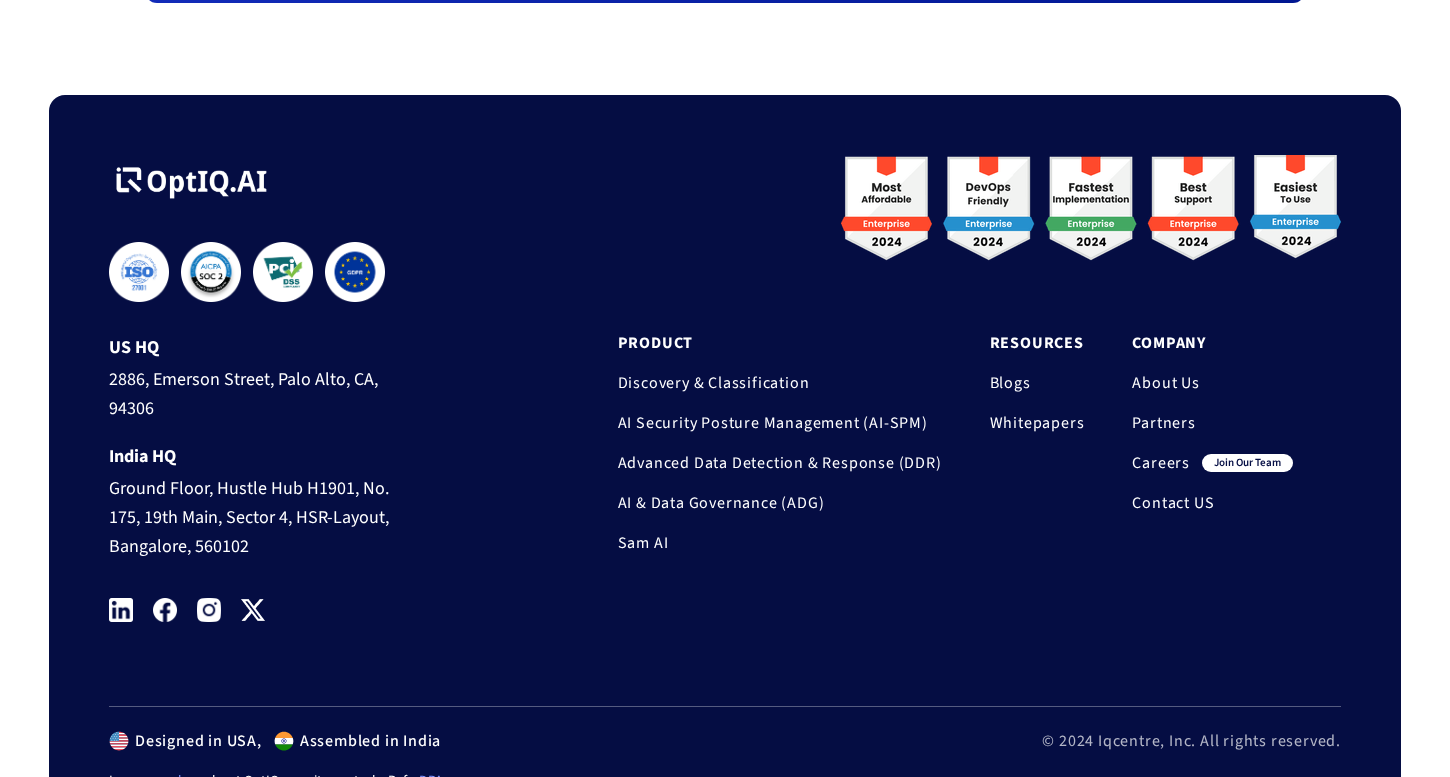 click on "Ground Floor, Hustle Hub H1901, No. 175, 19th Main, Sector 4, HSR-Layout, Bangalore, 560102" at bounding box center (263, 514) 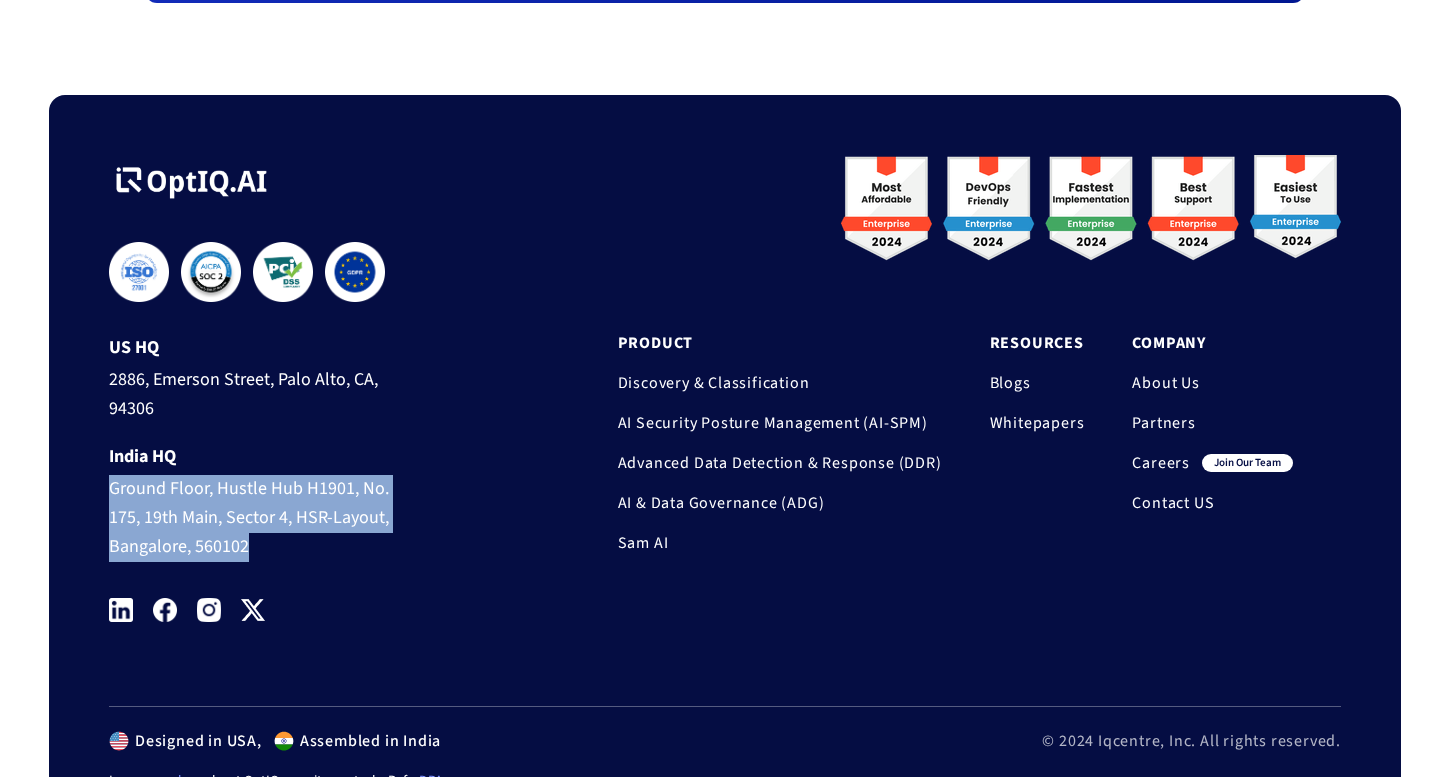 drag, startPoint x: 261, startPoint y: 554, endPoint x: 159, endPoint y: 472, distance: 130.87398 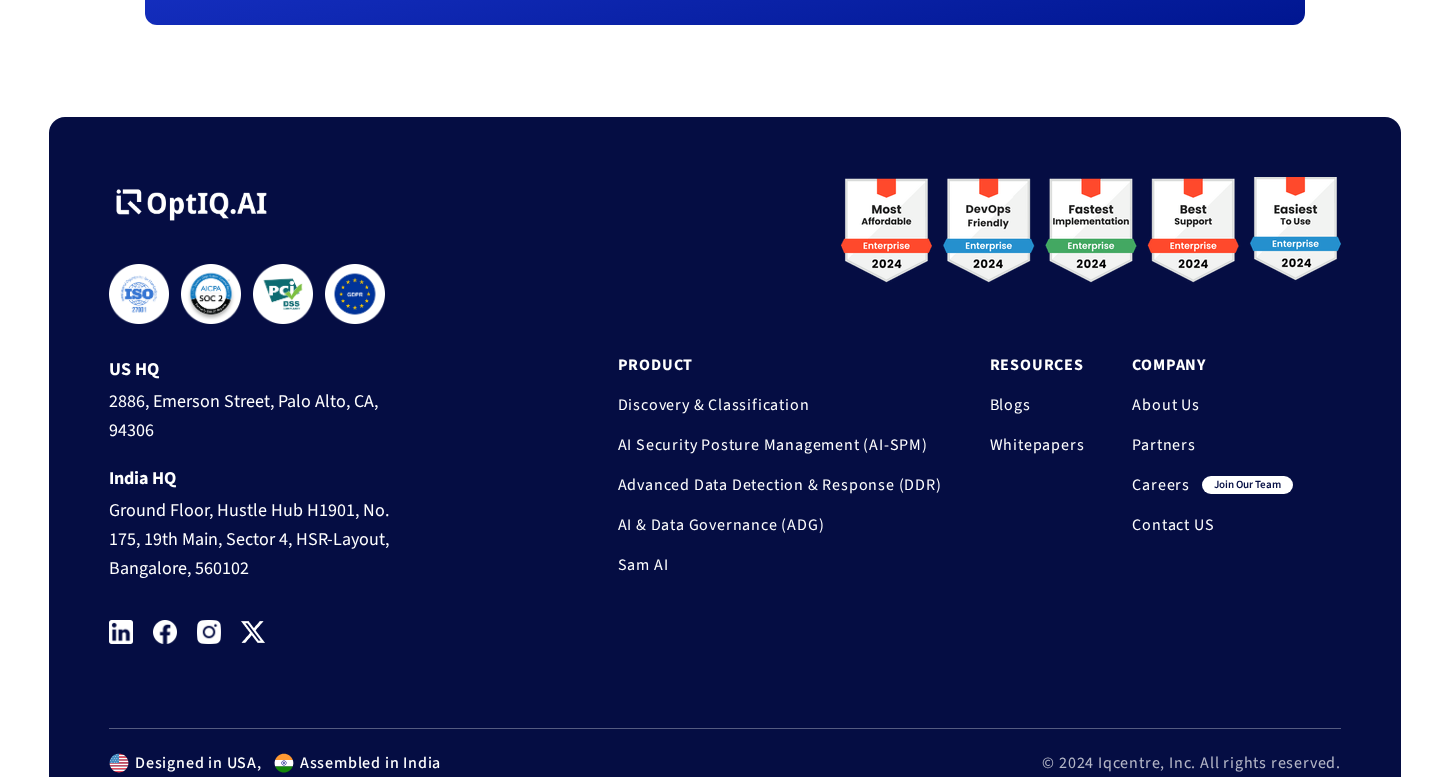 scroll, scrollTop: 2020, scrollLeft: 0, axis: vertical 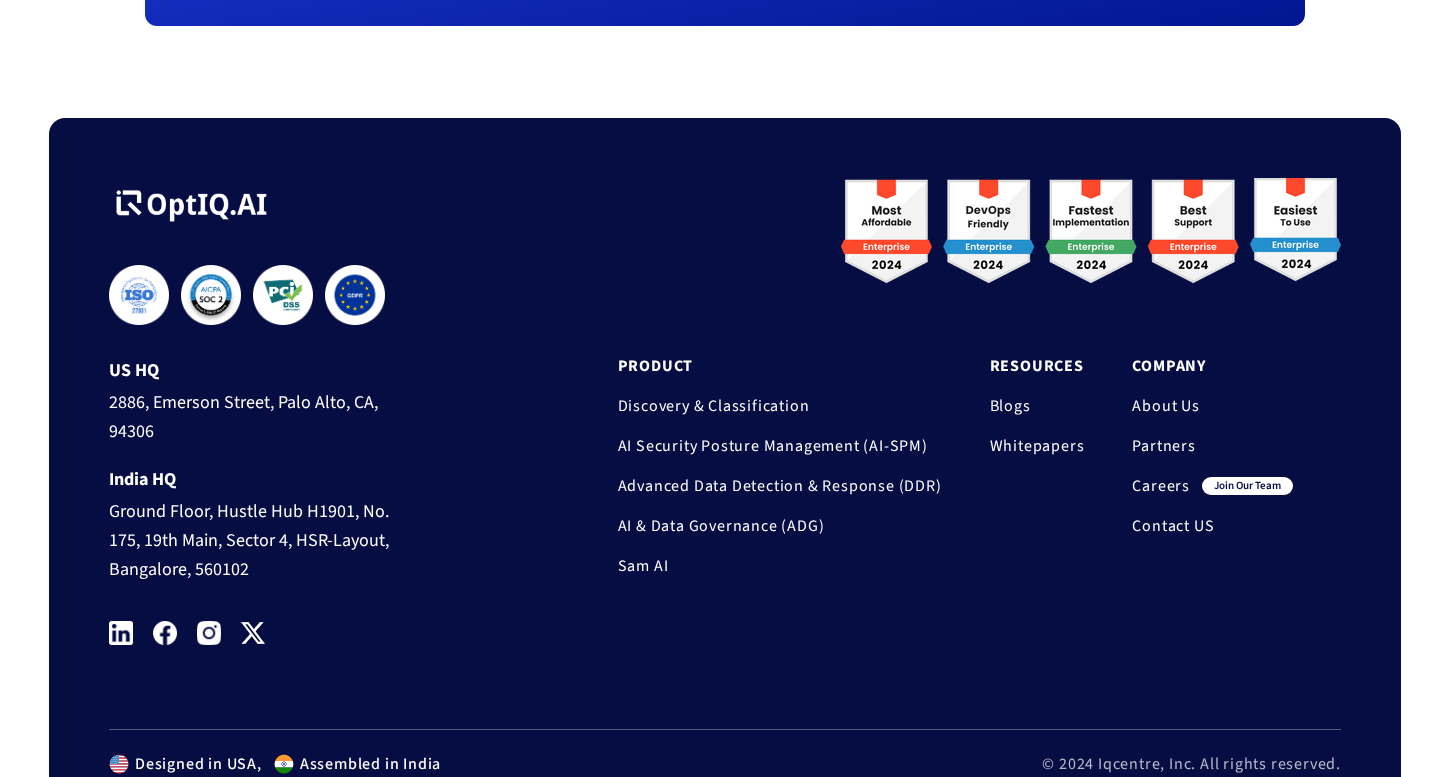click on "Ground Floor, Hustle Hub H1901, No. 175, 19th Main, Sector 4, HSR-Layout, Bangalore, 560102" at bounding box center [263, 537] 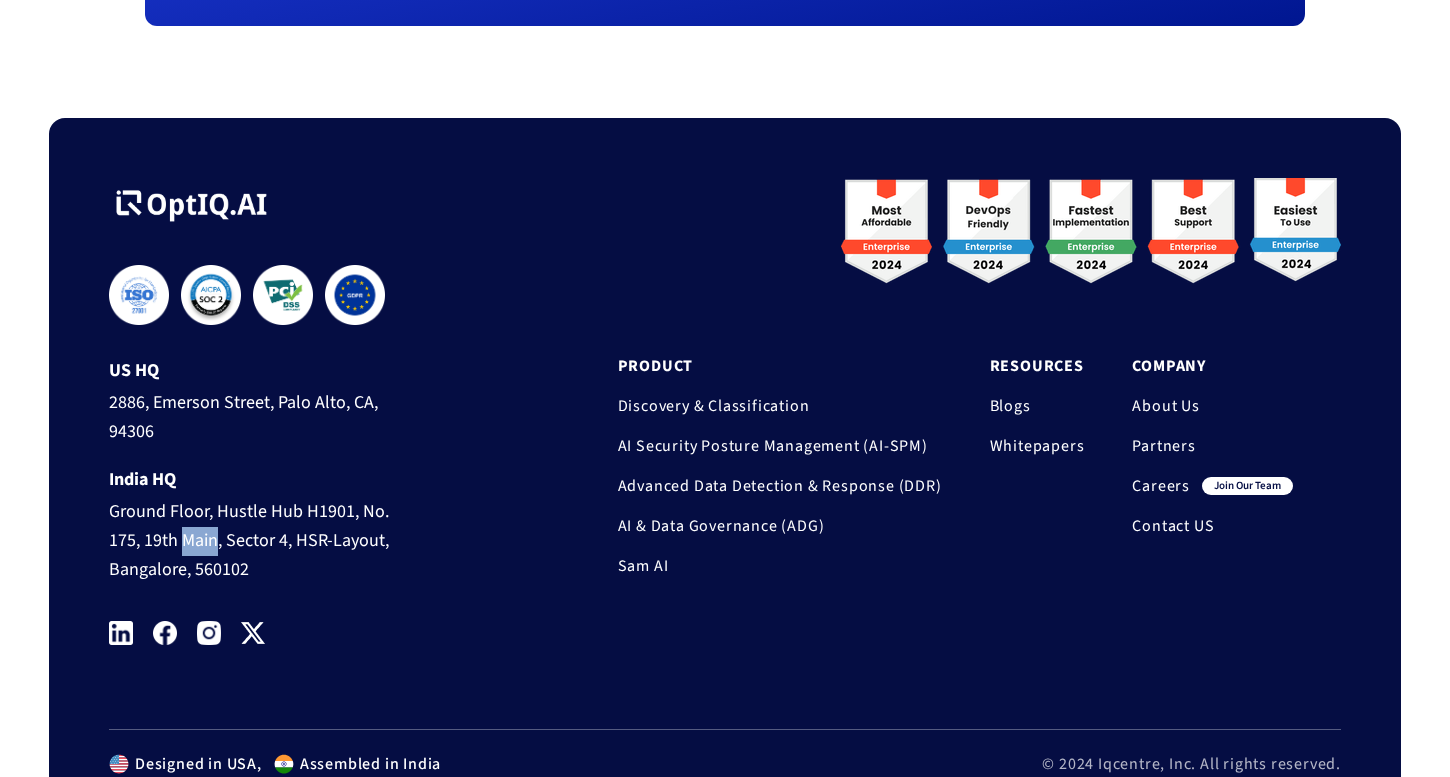 click on "Ground Floor, Hustle Hub H1901, No. 175, 19th Main, Sector 4, HSR-Layout, Bangalore, 560102" at bounding box center [263, 537] 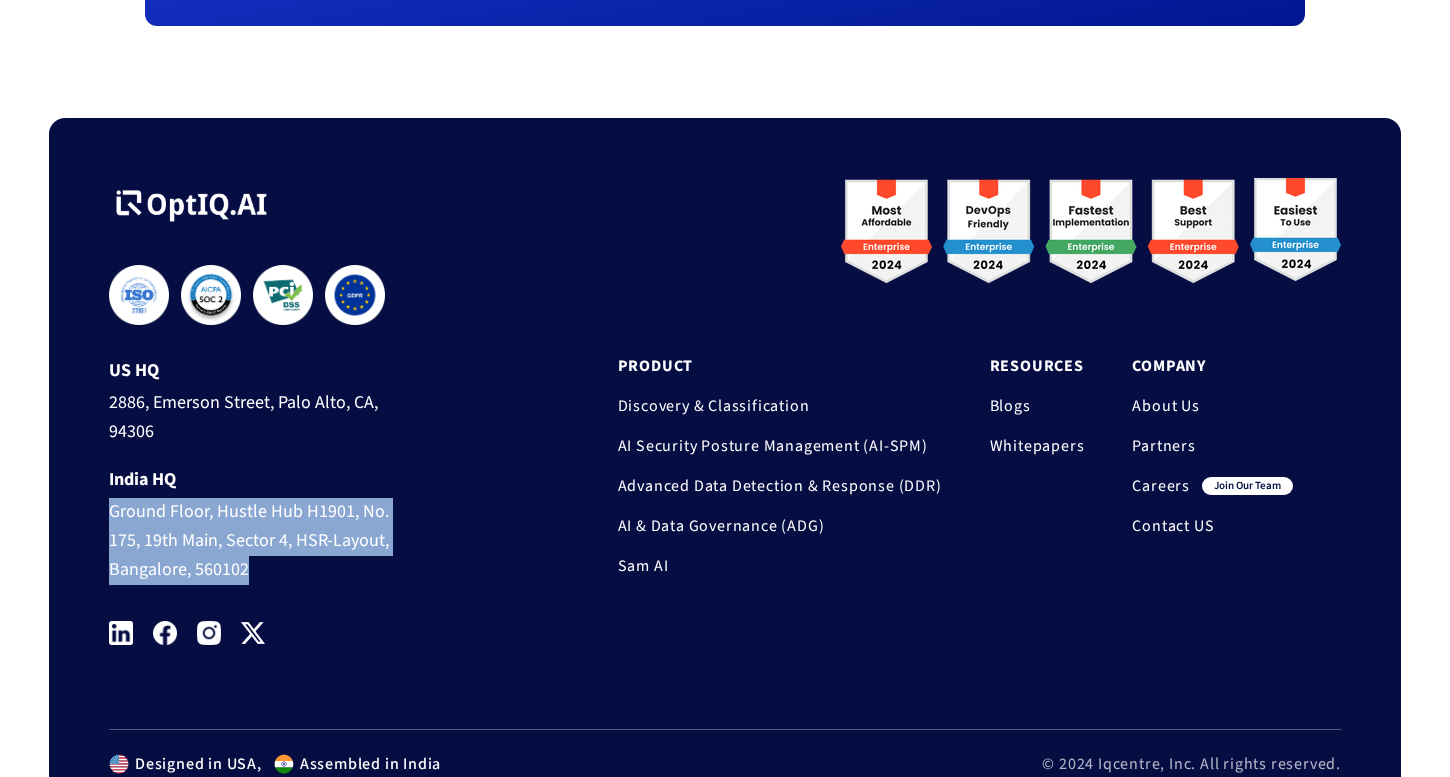 click on "Ground Floor, Hustle Hub H1901, No. 175, 19th Main, Sector 4, HSR-Layout, Bangalore, 560102" at bounding box center (263, 537) 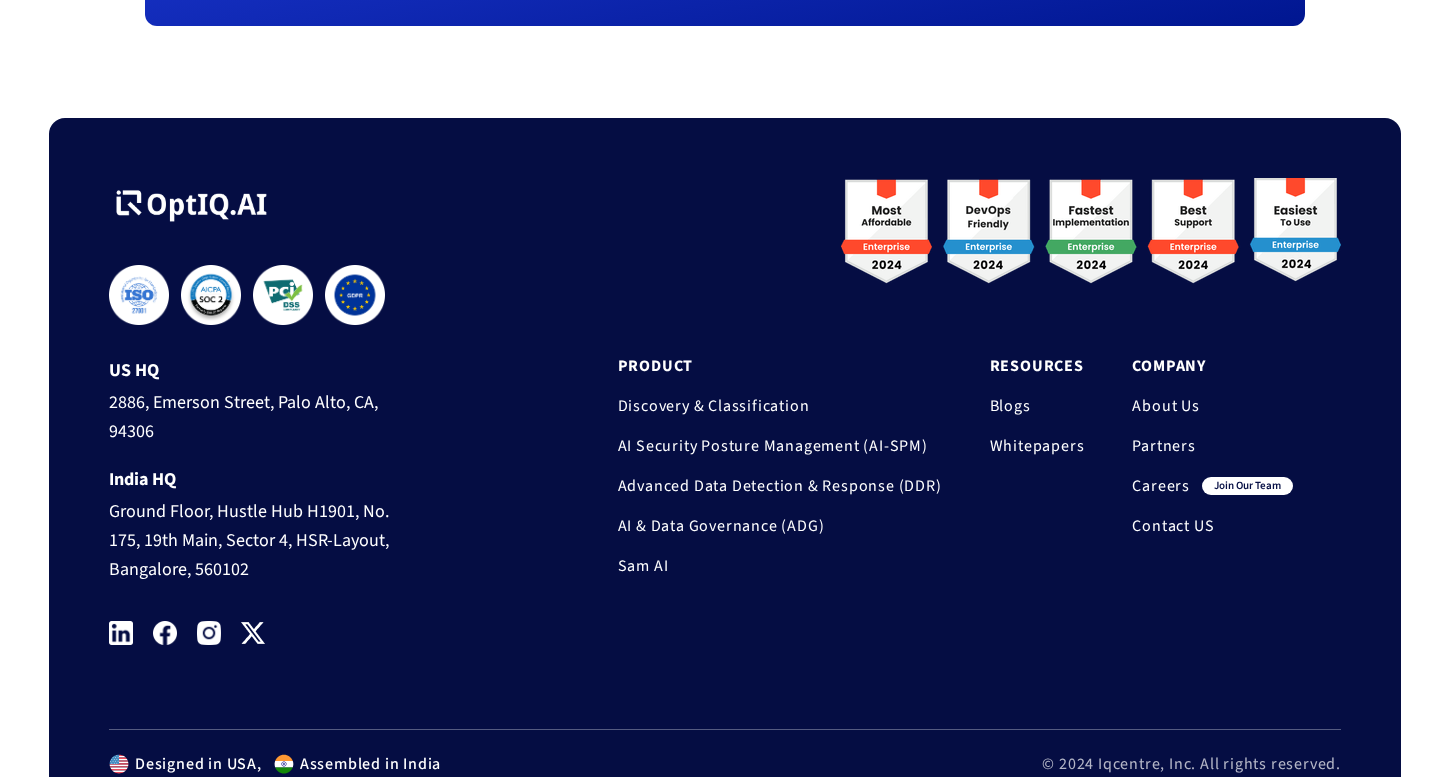 click on "Ground Floor, Hustle Hub H1901, No. 175, 19th Main, Sector 4, HSR-Layout, Bangalore, 560102" at bounding box center [263, 537] 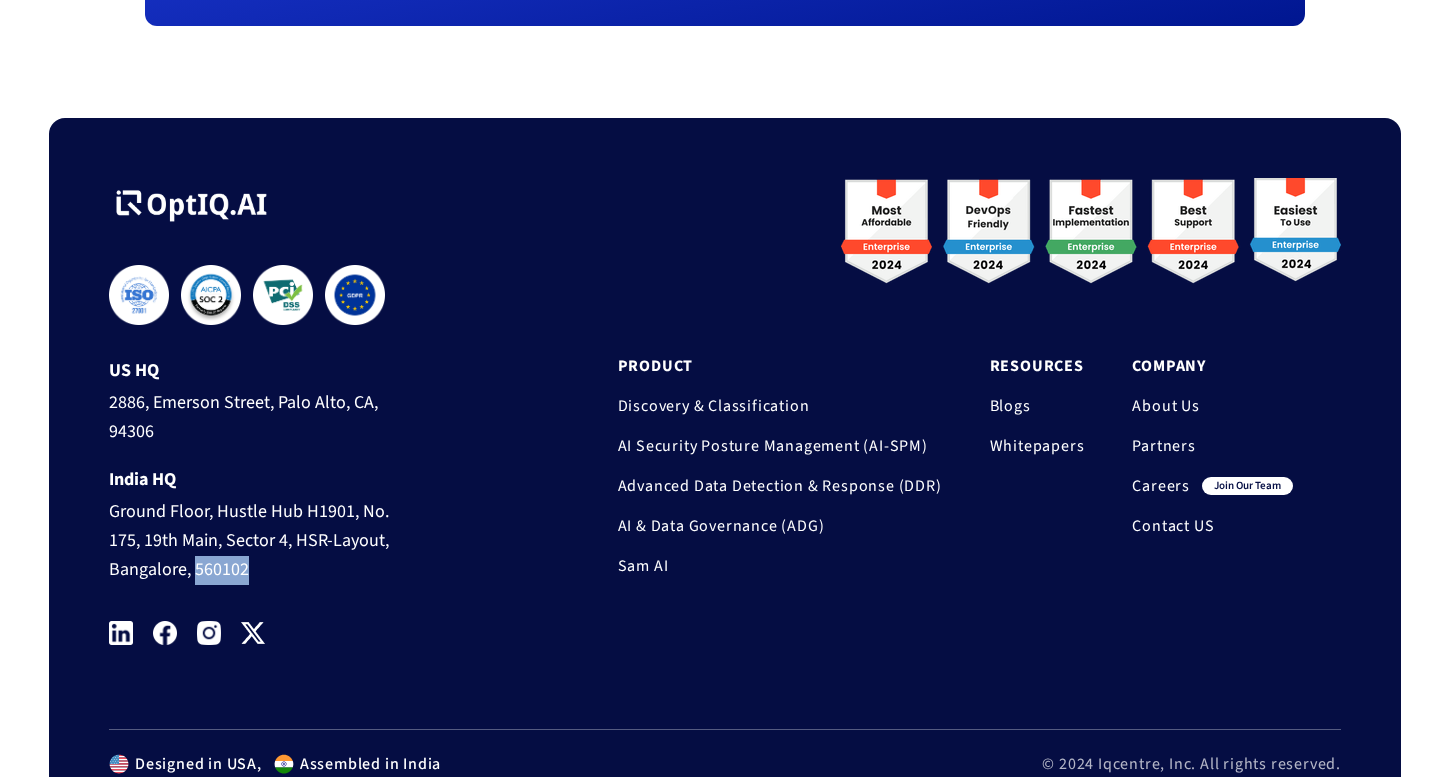 click on "Ground Floor, Hustle Hub H1901, No. 175, 19th Main, Sector 4, HSR-Layout, Bangalore, 560102" at bounding box center [263, 537] 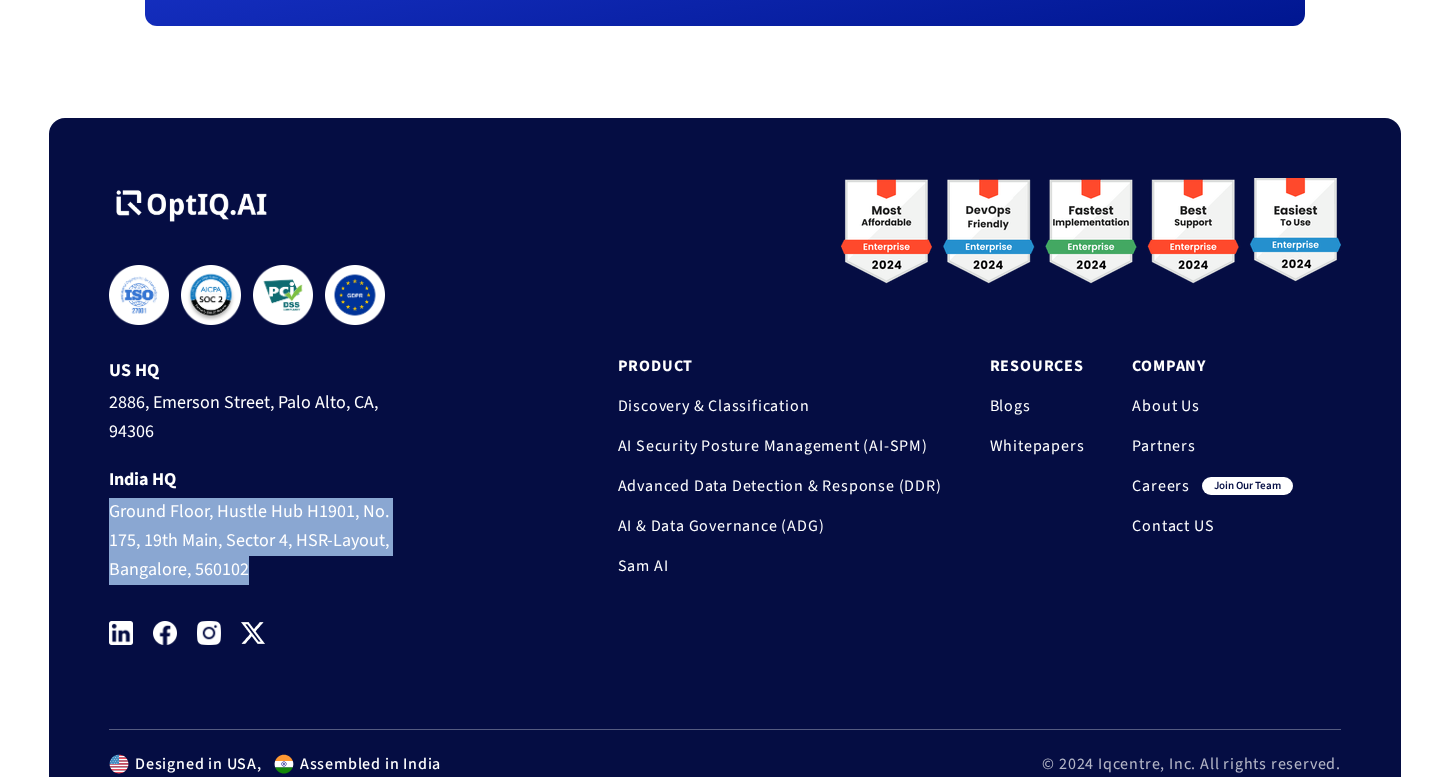 click on "Ground Floor, Hustle Hub H1901, No. 175, 19th Main, Sector 4, HSR-Layout, Bangalore, 560102" at bounding box center (263, 537) 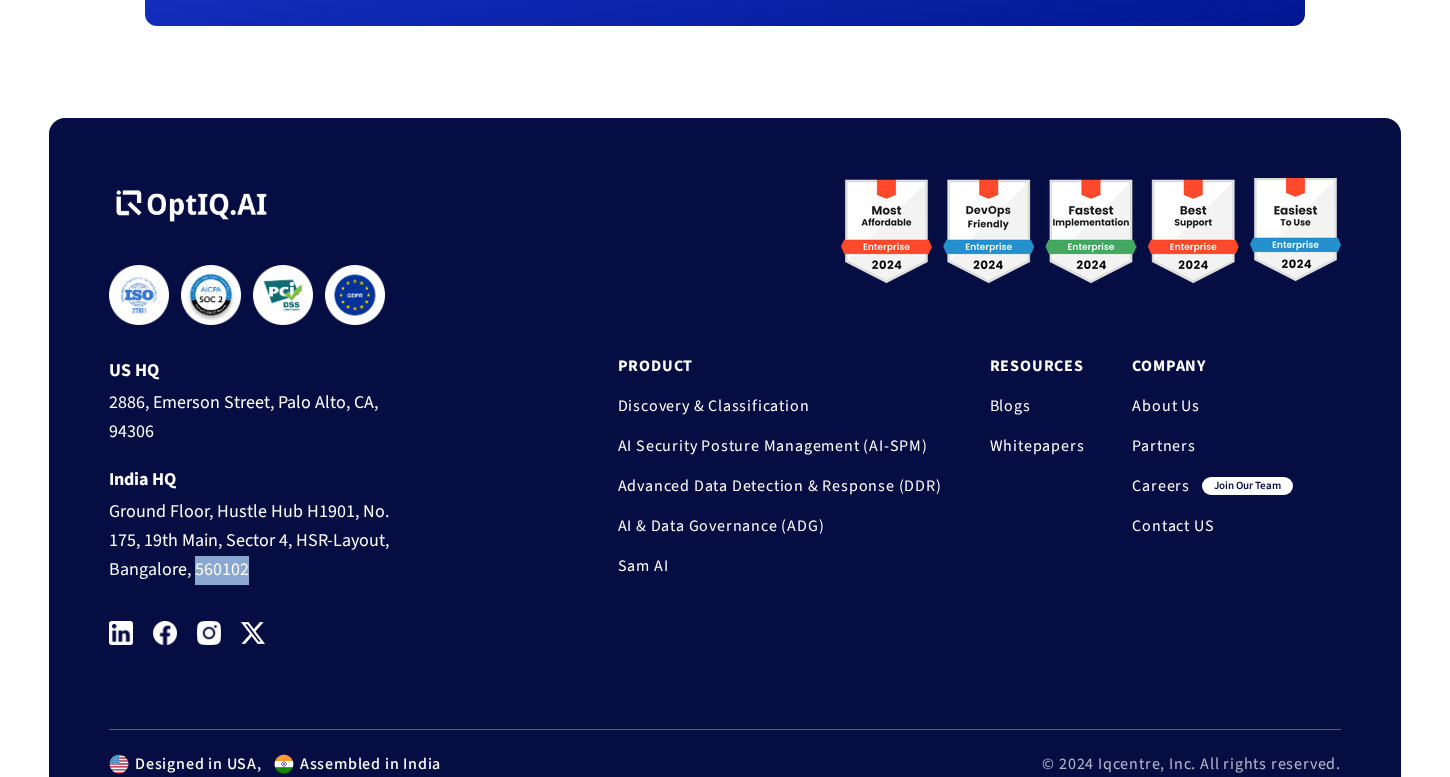 click on "Ground Floor, Hustle Hub H1901, No. 175, 19th Main, Sector 4, HSR-Layout, Bangalore, 560102" at bounding box center [263, 537] 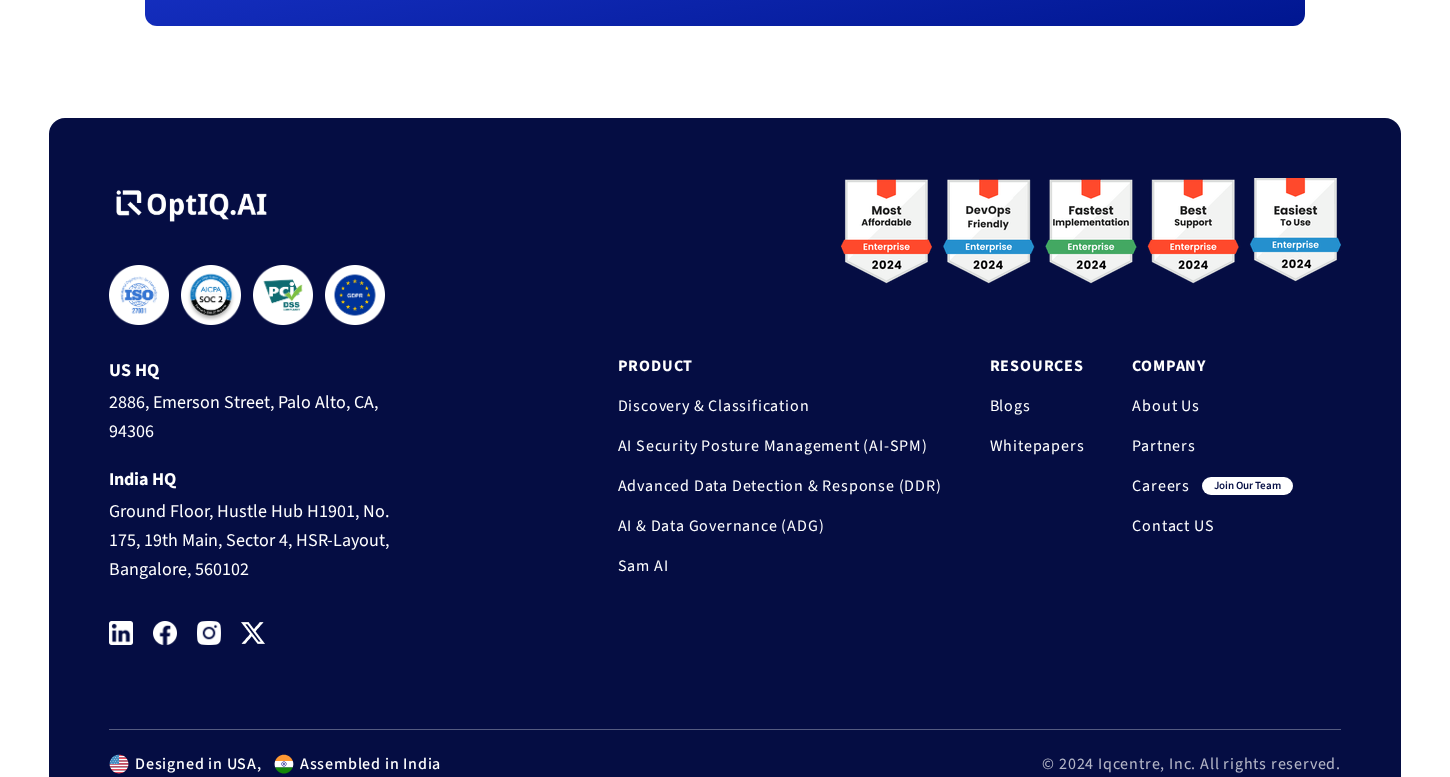 click on "Ground Floor, Hustle Hub H1901, No. 175, 19th Main, Sector 4, HSR-Layout, Bangalore, 560102" at bounding box center (263, 537) 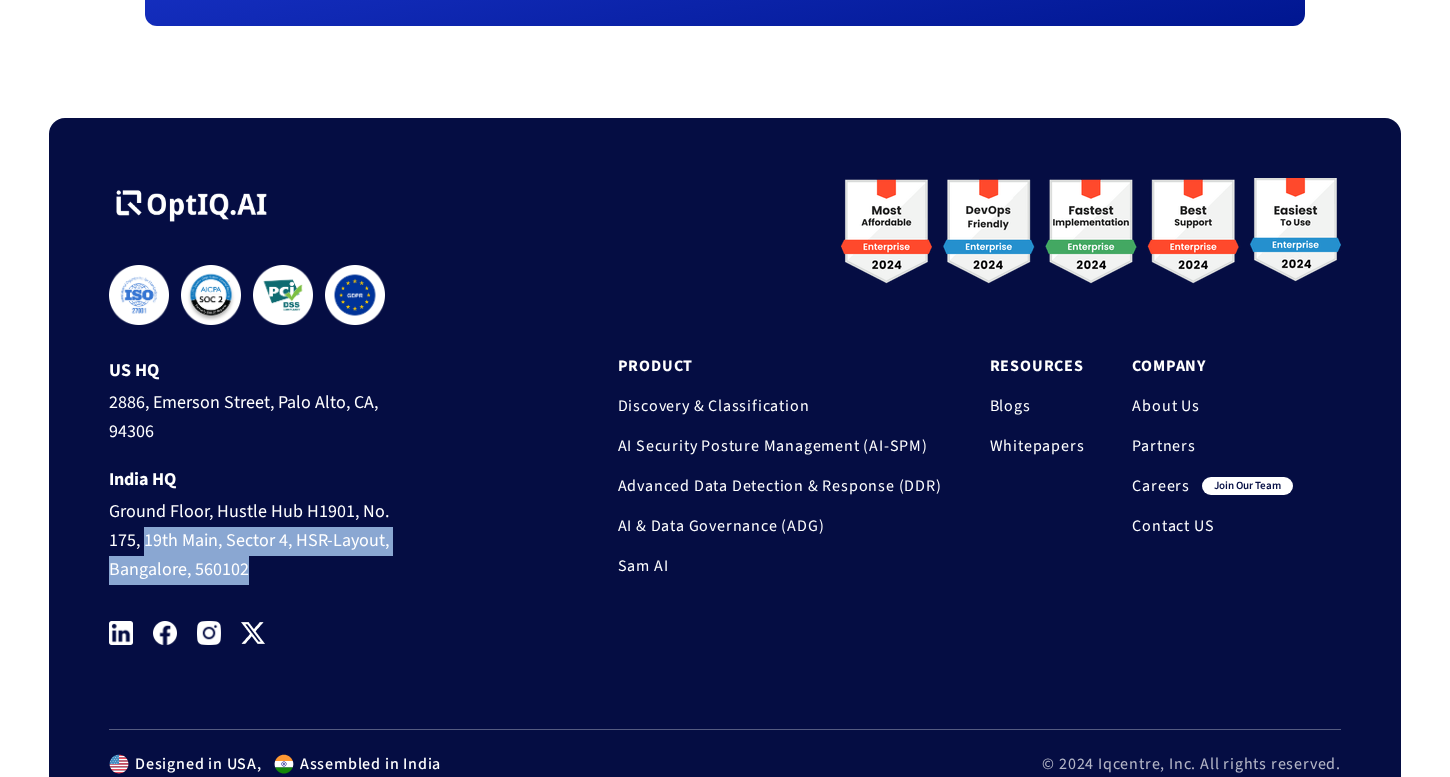 drag, startPoint x: 229, startPoint y: 572, endPoint x: 170, endPoint y: 532, distance: 71.281136 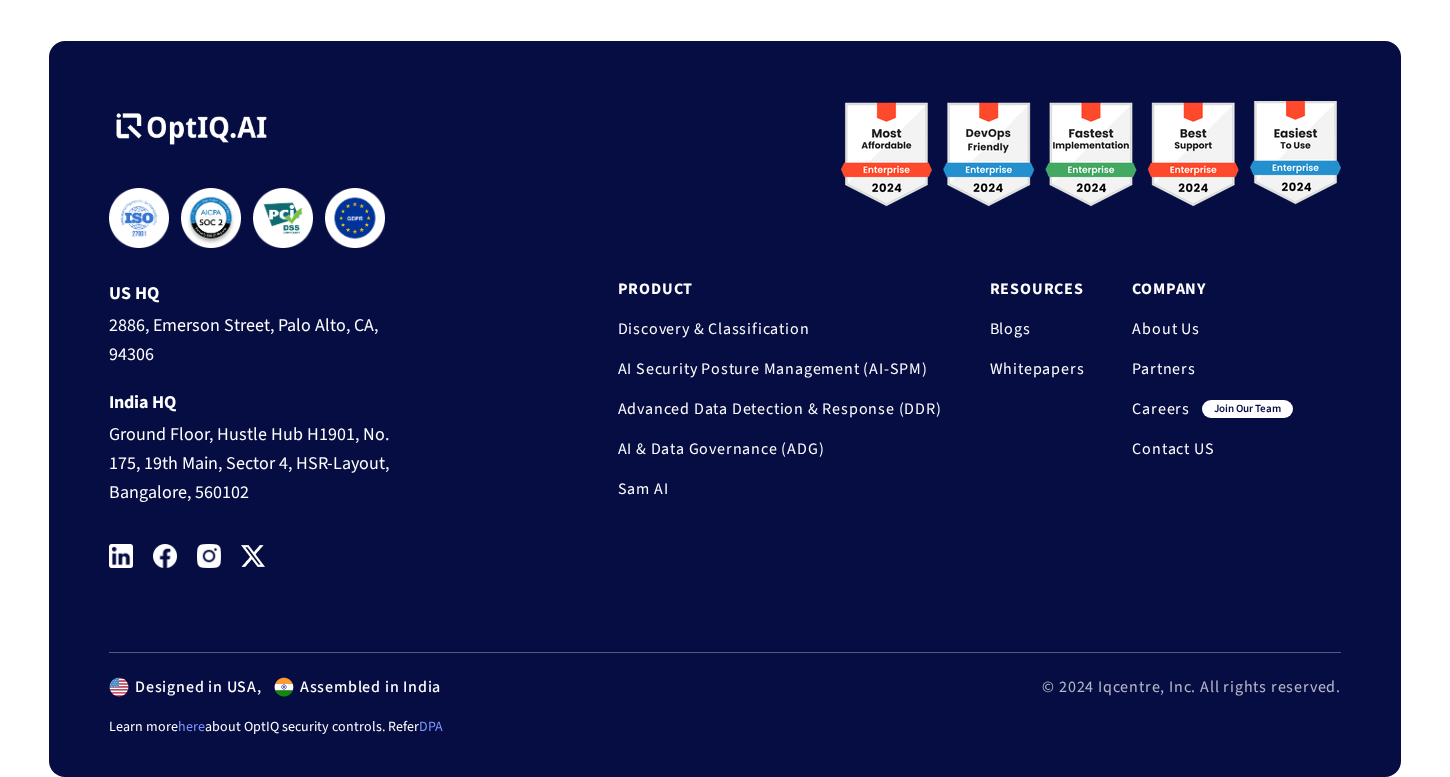 click on "Assembled in India" at bounding box center [367, 687] 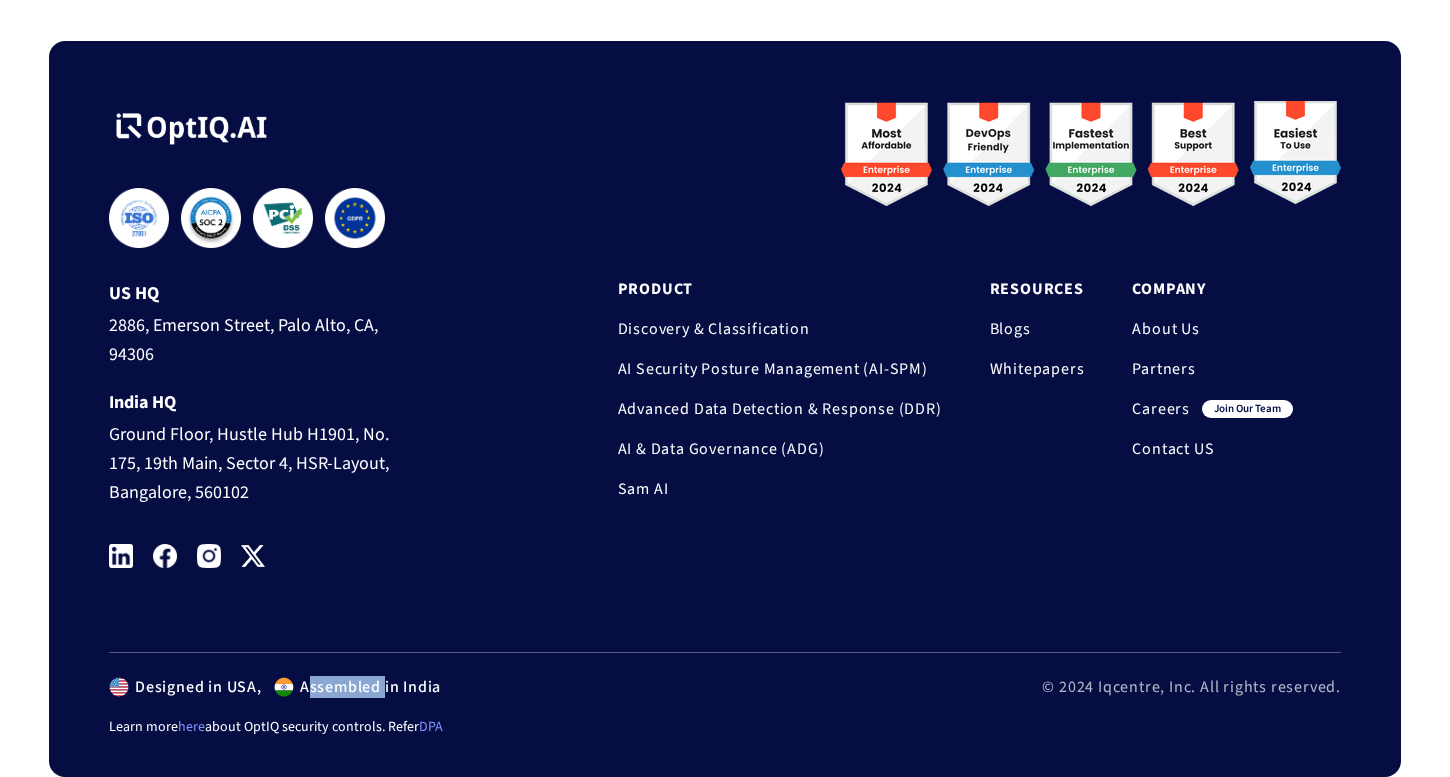 click on "Assembled in India" at bounding box center [367, 687] 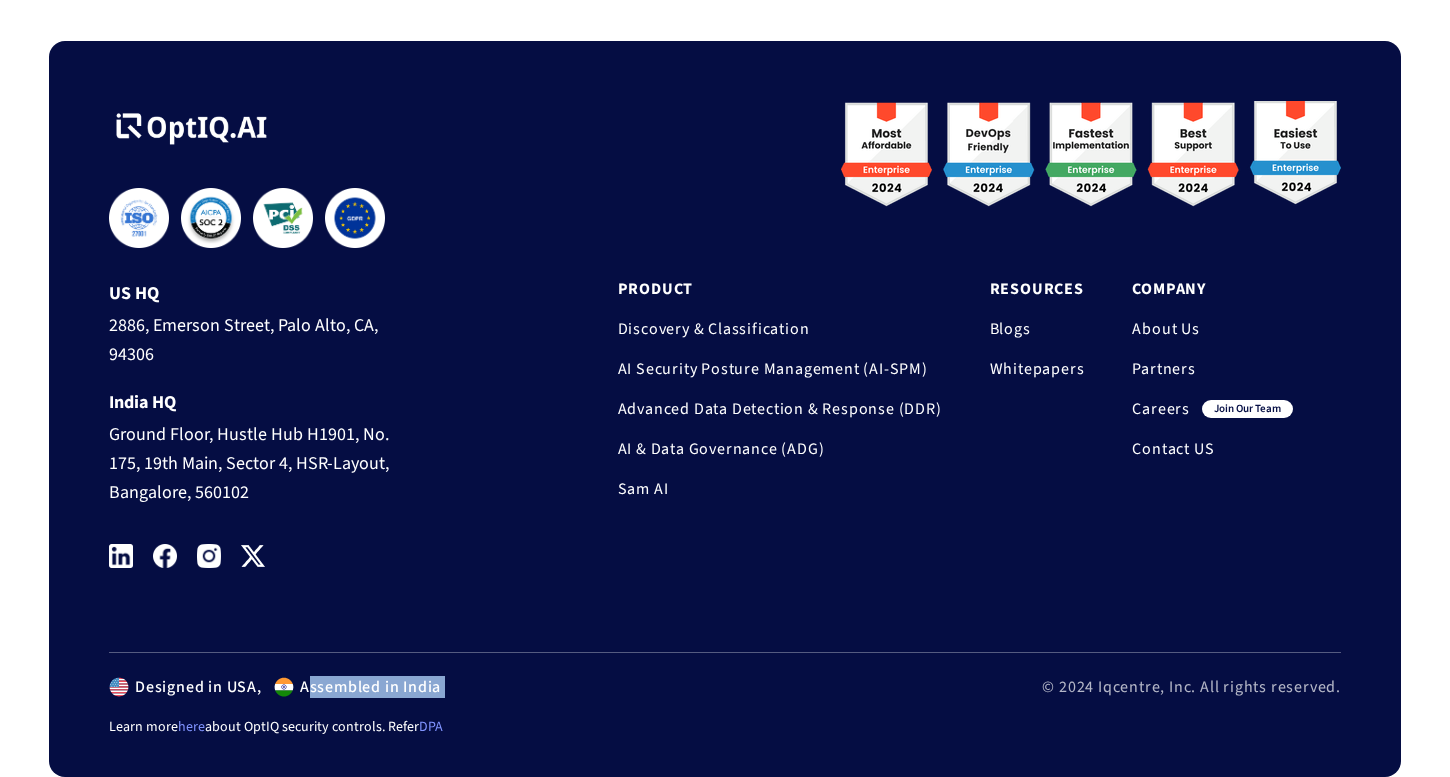 click on "Assembled in India" at bounding box center (367, 687) 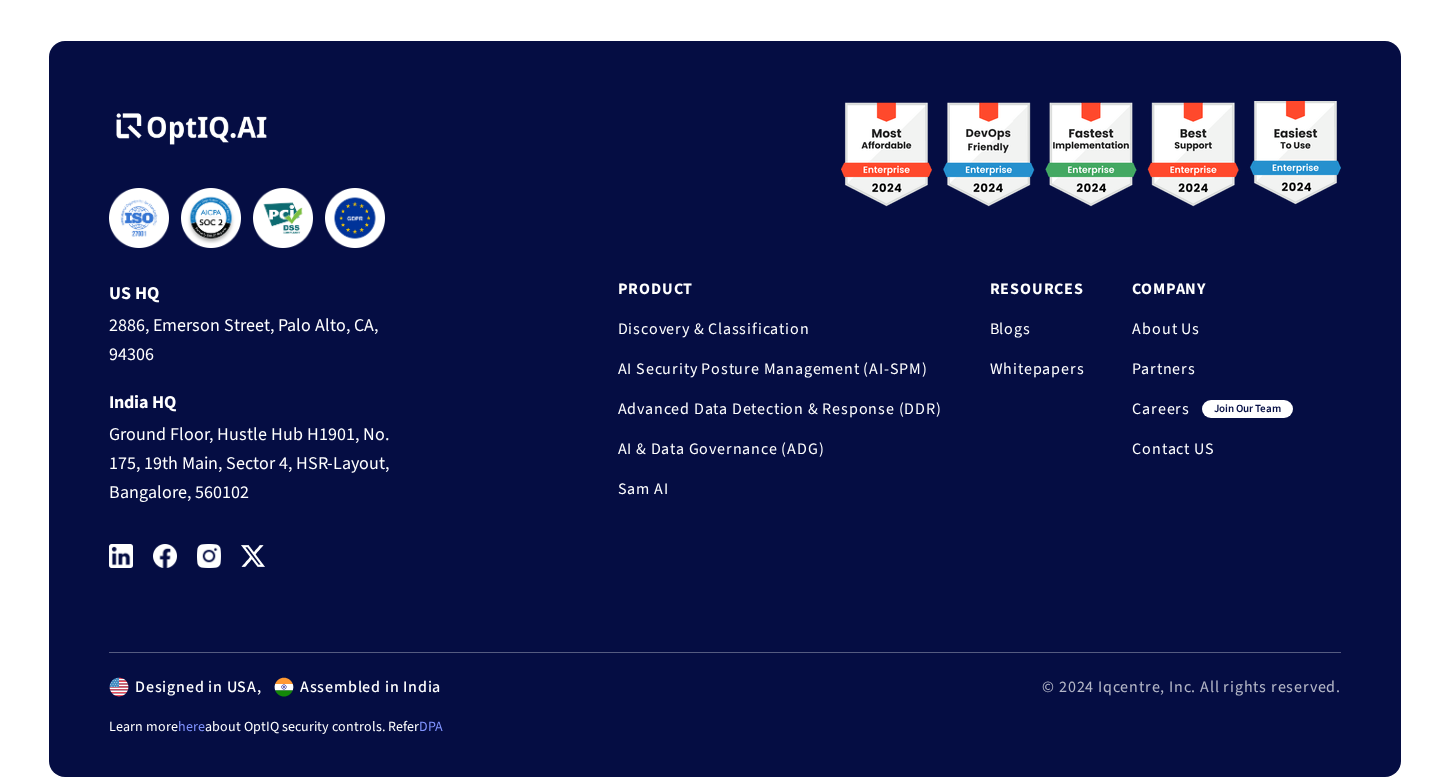 click on "Assembled in India" at bounding box center (367, 687) 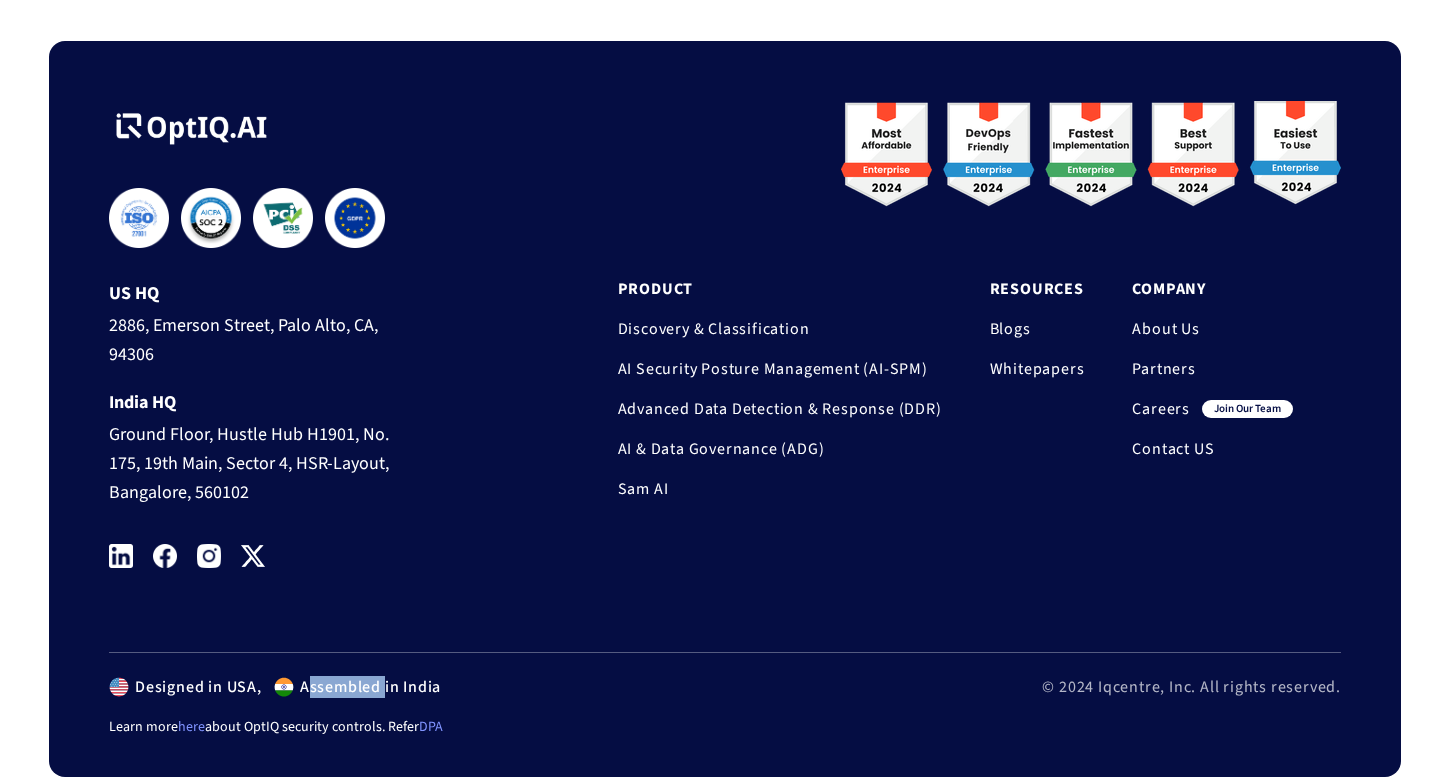 click on "Assembled in India" at bounding box center (367, 687) 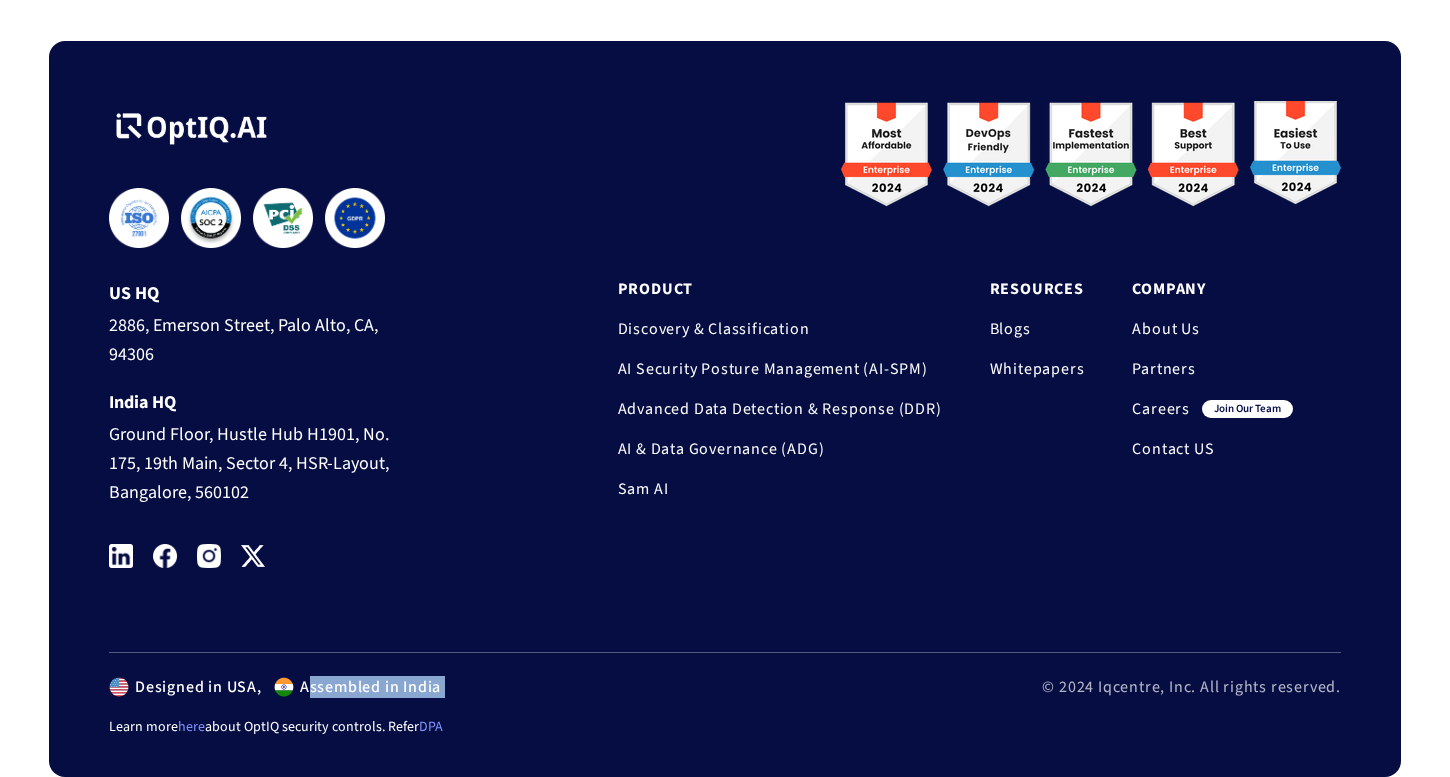 click on "Assembled in India" at bounding box center [367, 687] 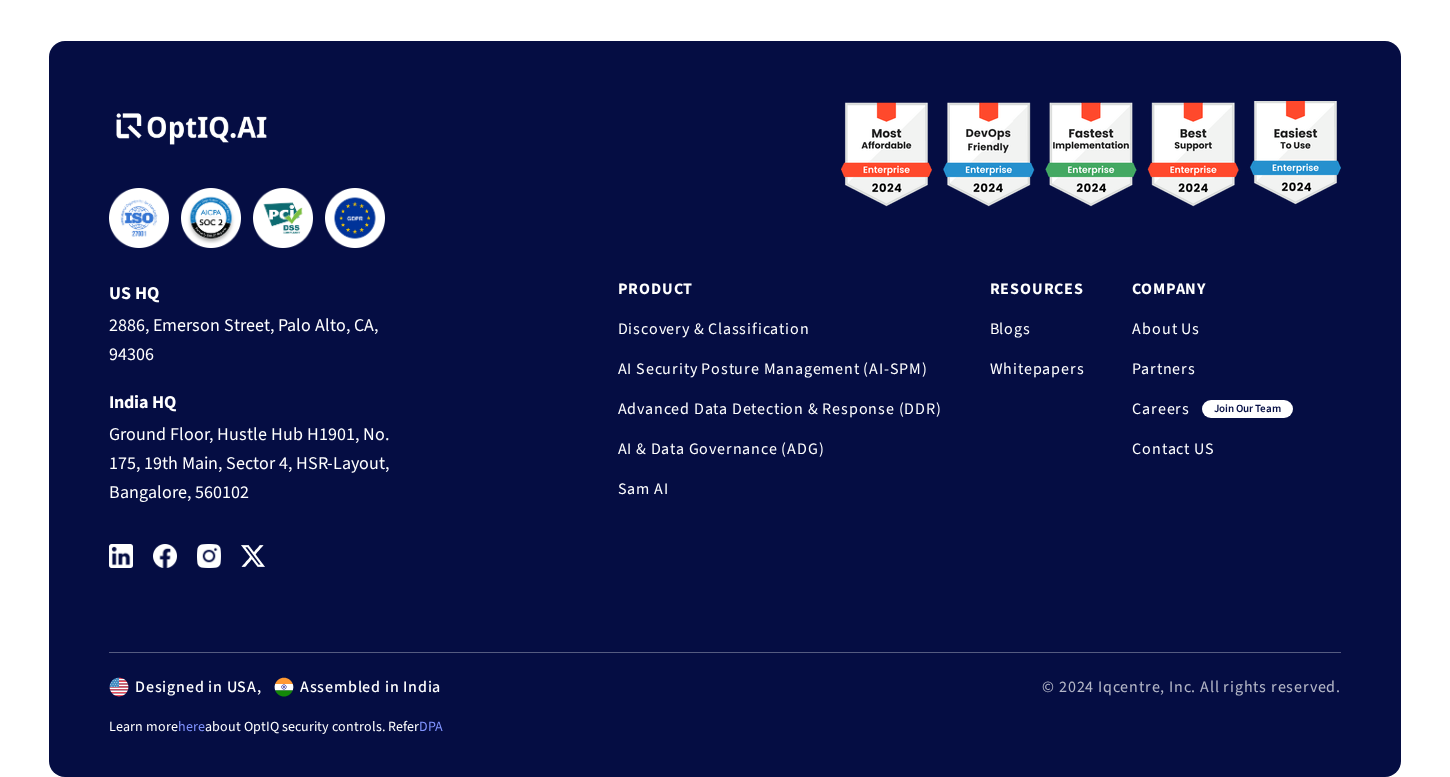 click on "Designed in USA,
Assembled in India © 2024 Iqcentre, Inc. All rights reserved." at bounding box center (725, 684) 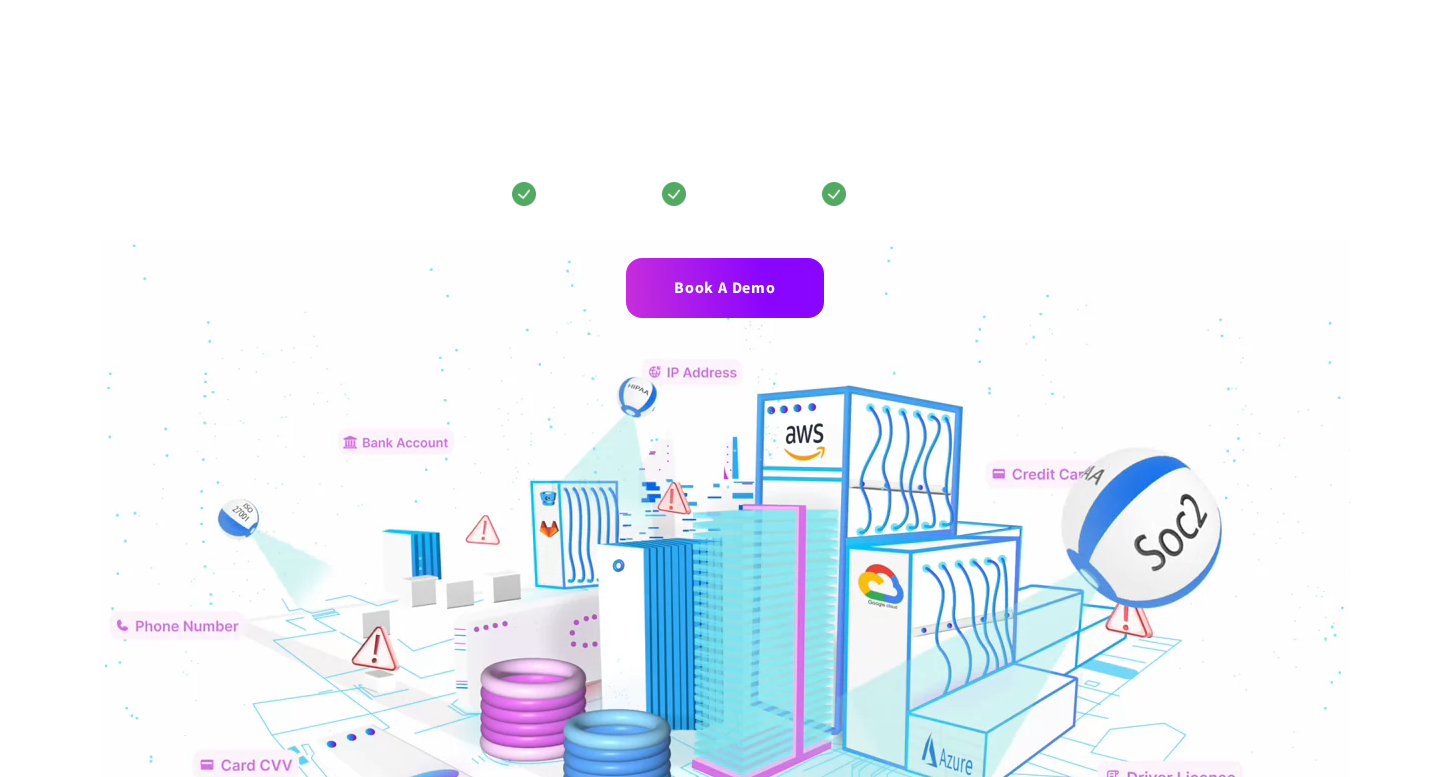 scroll, scrollTop: 379, scrollLeft: 0, axis: vertical 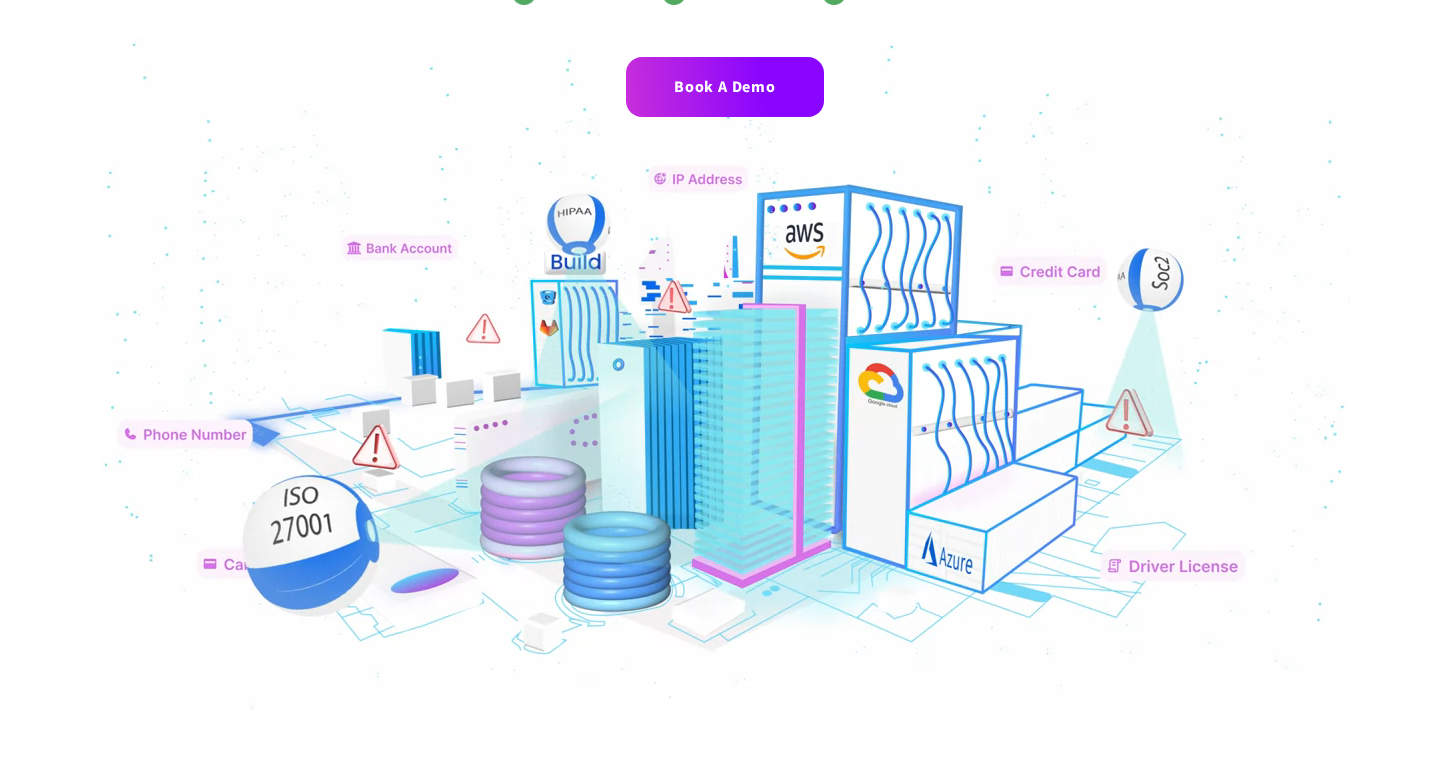 click at bounding box center (725, 546) 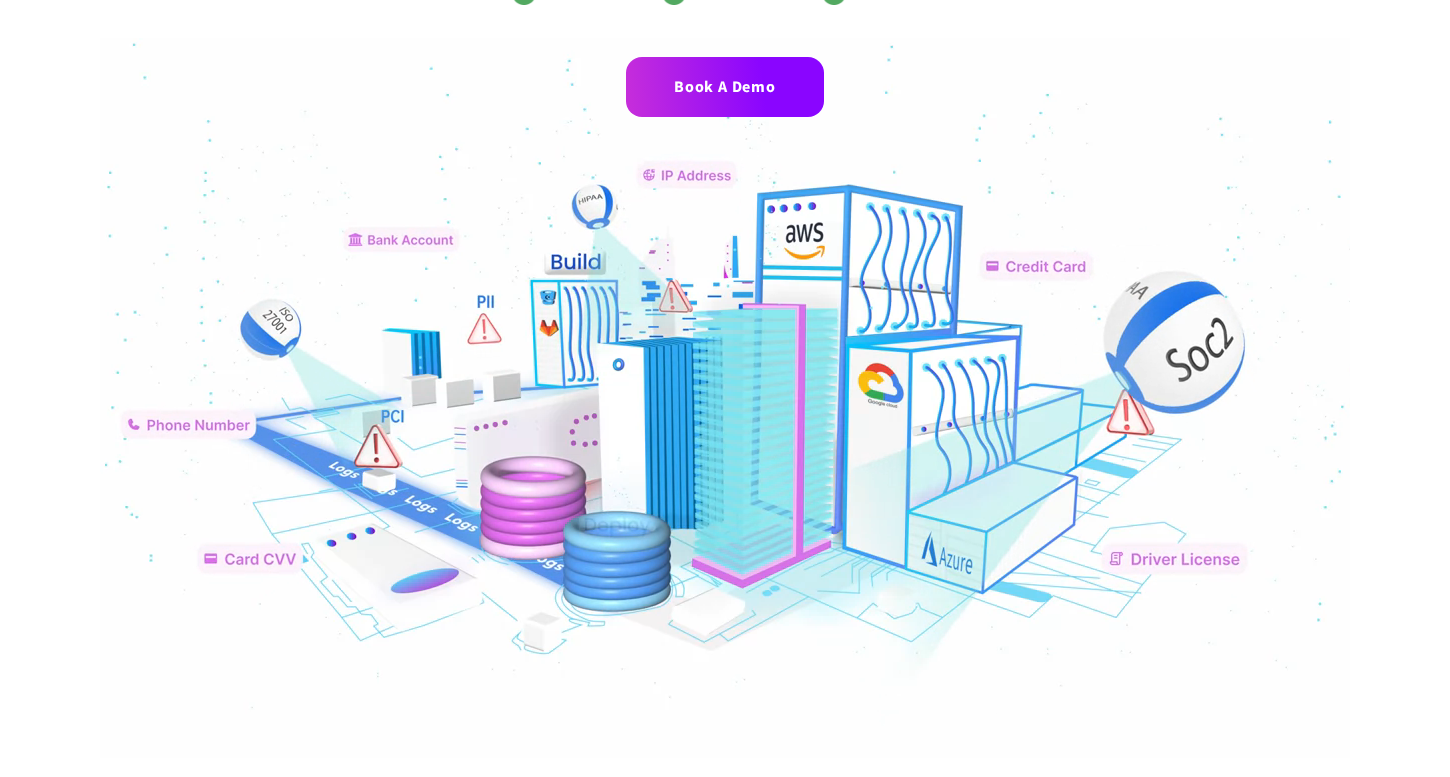 click at bounding box center [725, 546] 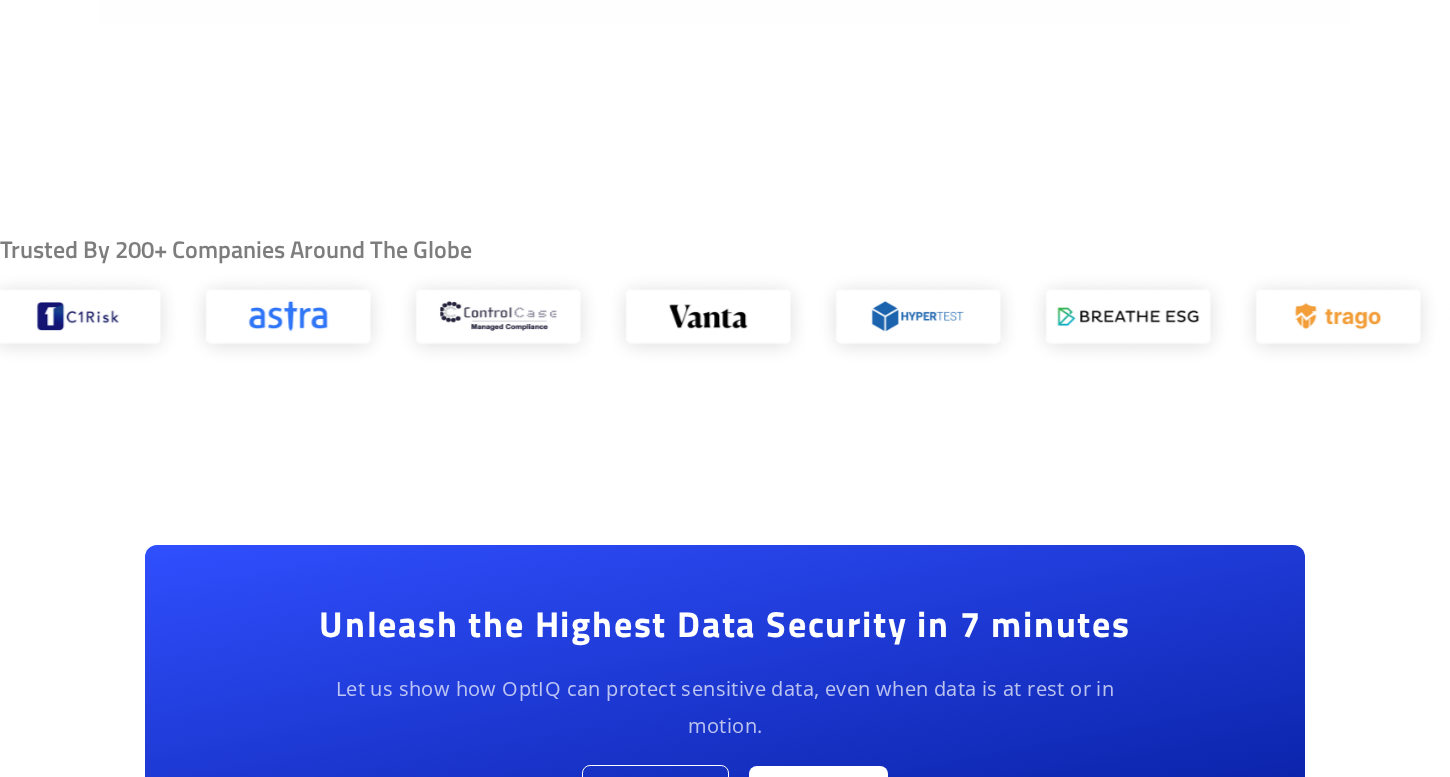 scroll, scrollTop: 1086, scrollLeft: 0, axis: vertical 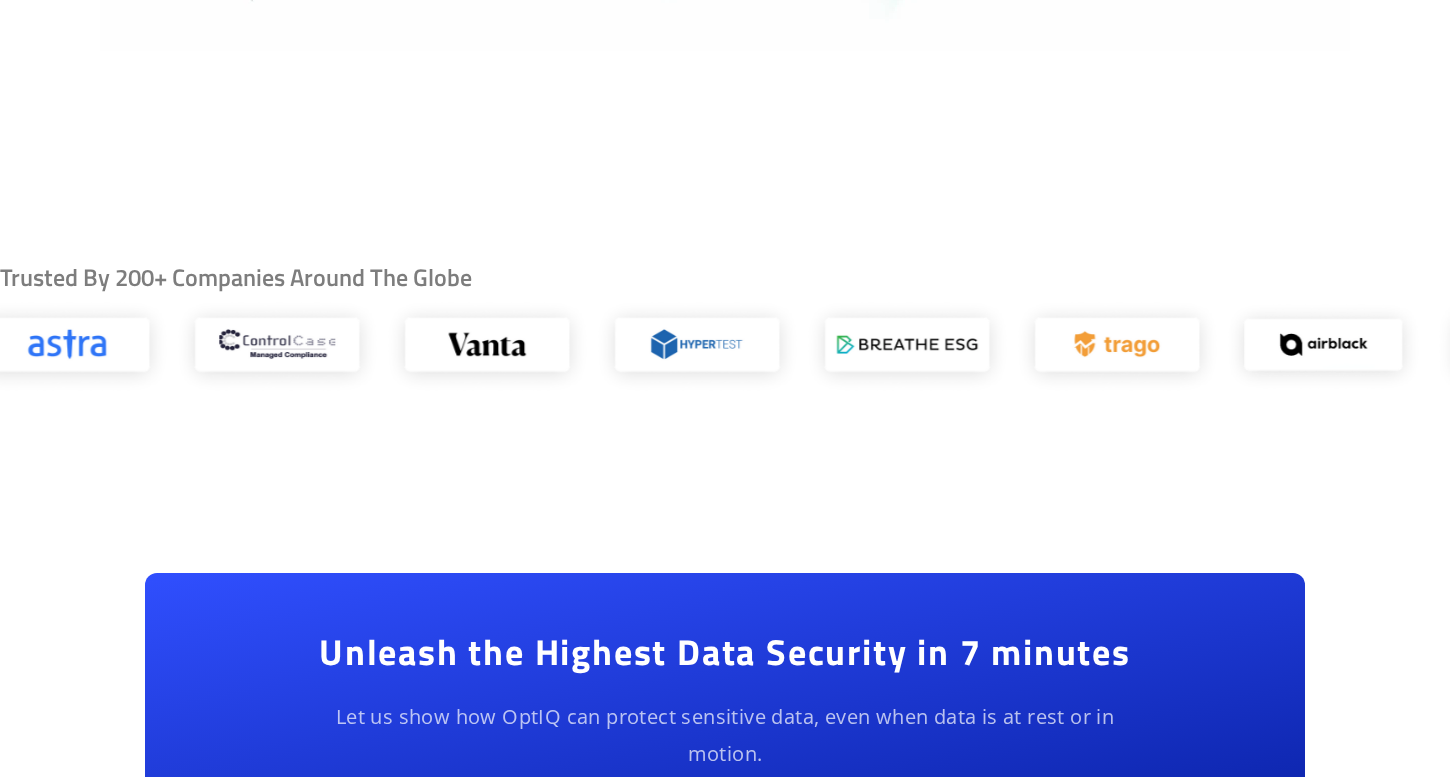 drag, startPoint x: 866, startPoint y: 354, endPoint x: 634, endPoint y: 354, distance: 232 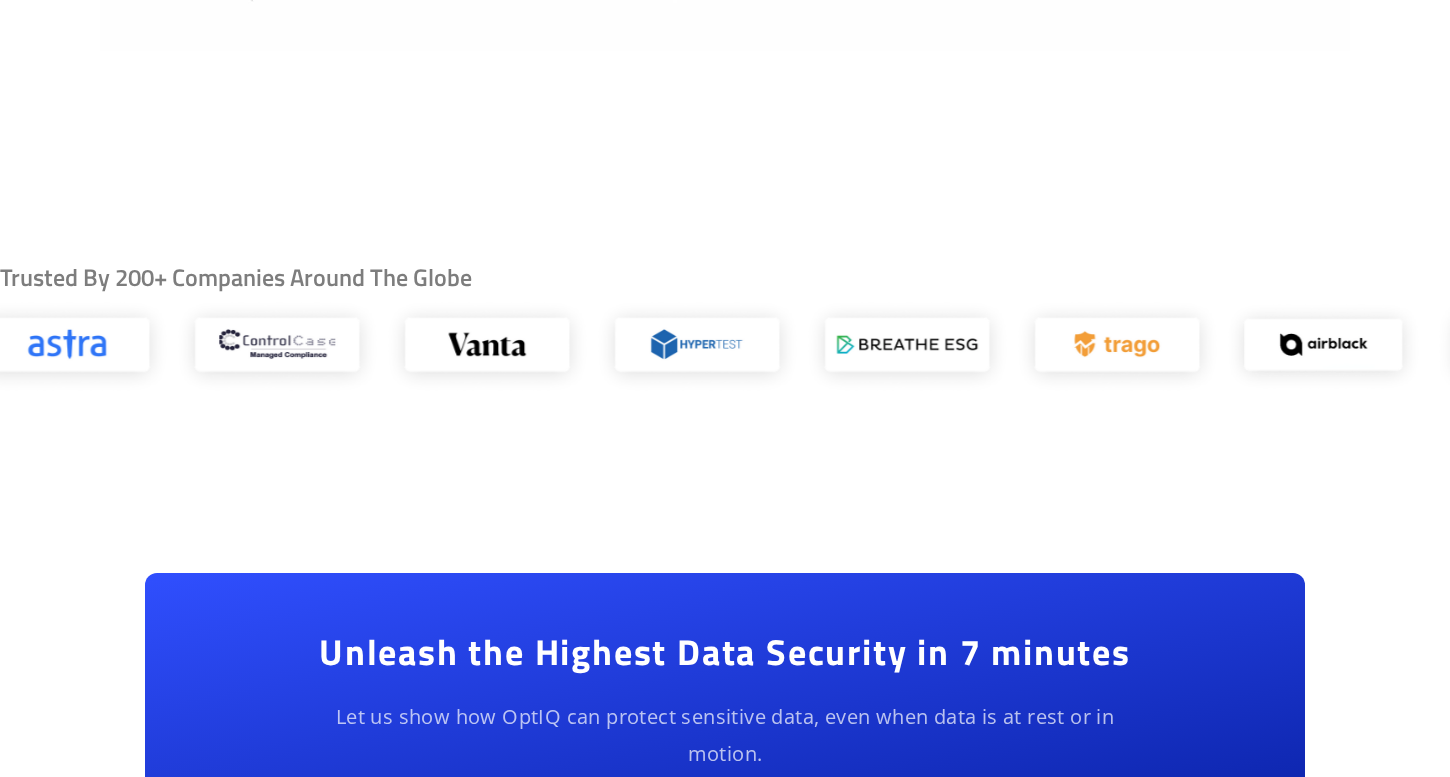 click on "Trusted By 200+ Companies Around The Globe" at bounding box center (725, 329) 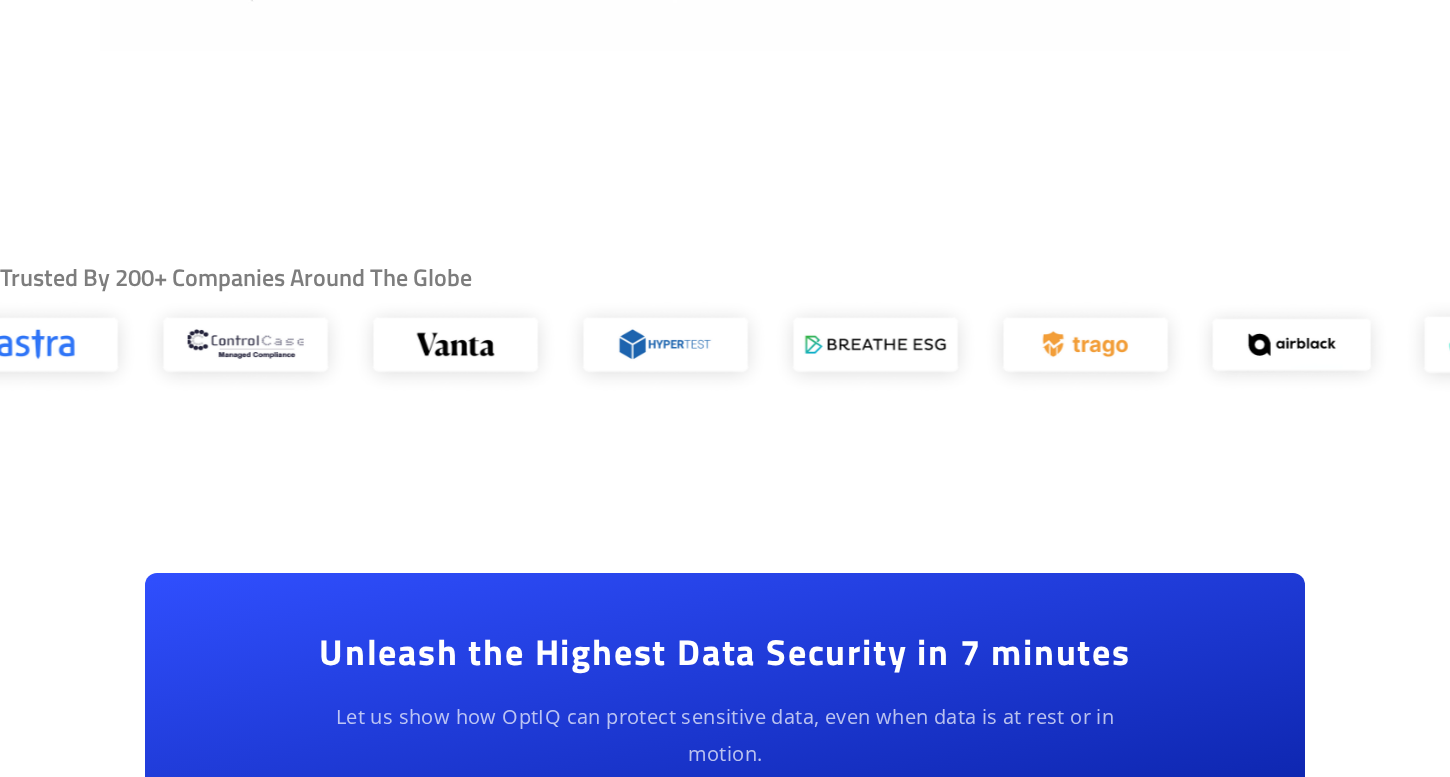 click on "Trusted By 200+ Companies Around The Globe" at bounding box center (725, 329) 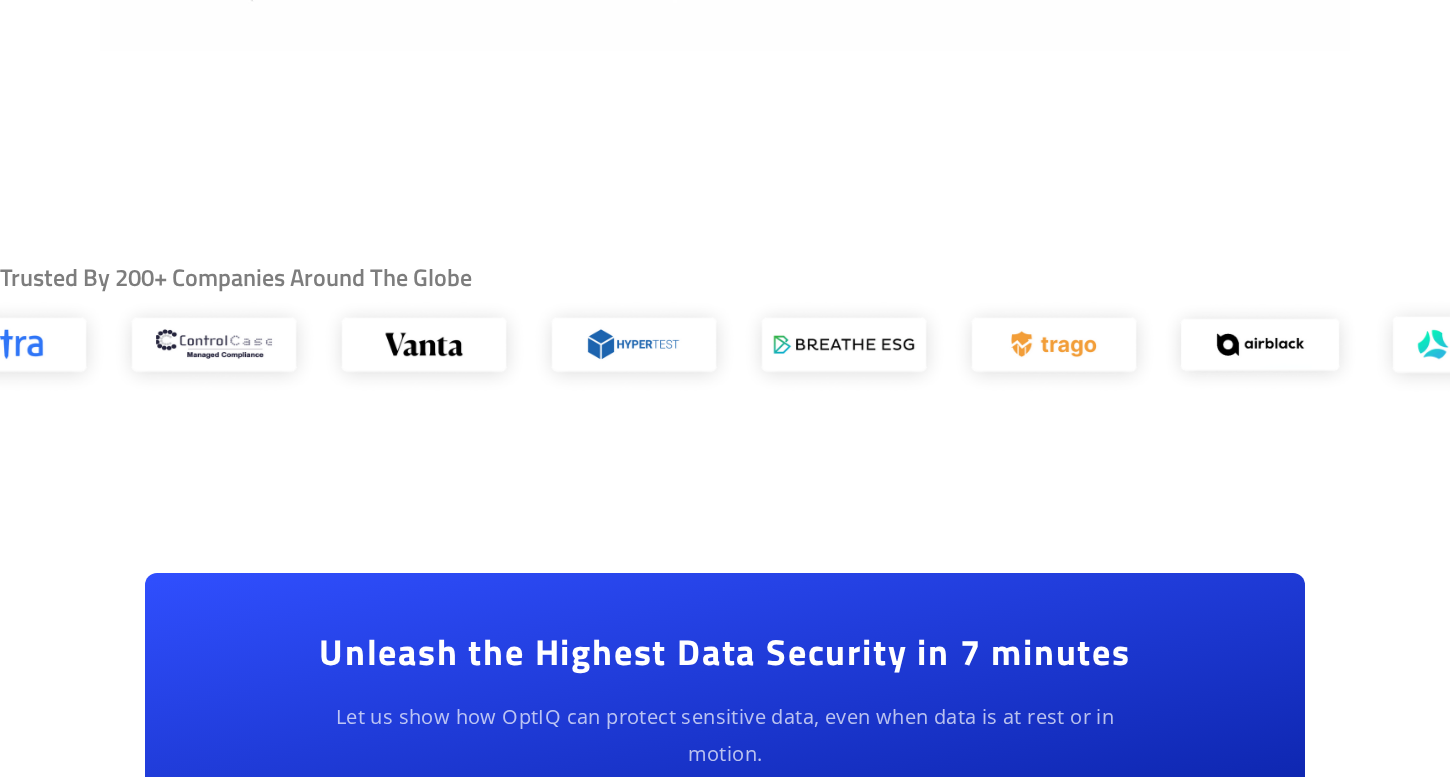 click on "Trusted By 200+ Companies Around The Globe" at bounding box center (725, 329) 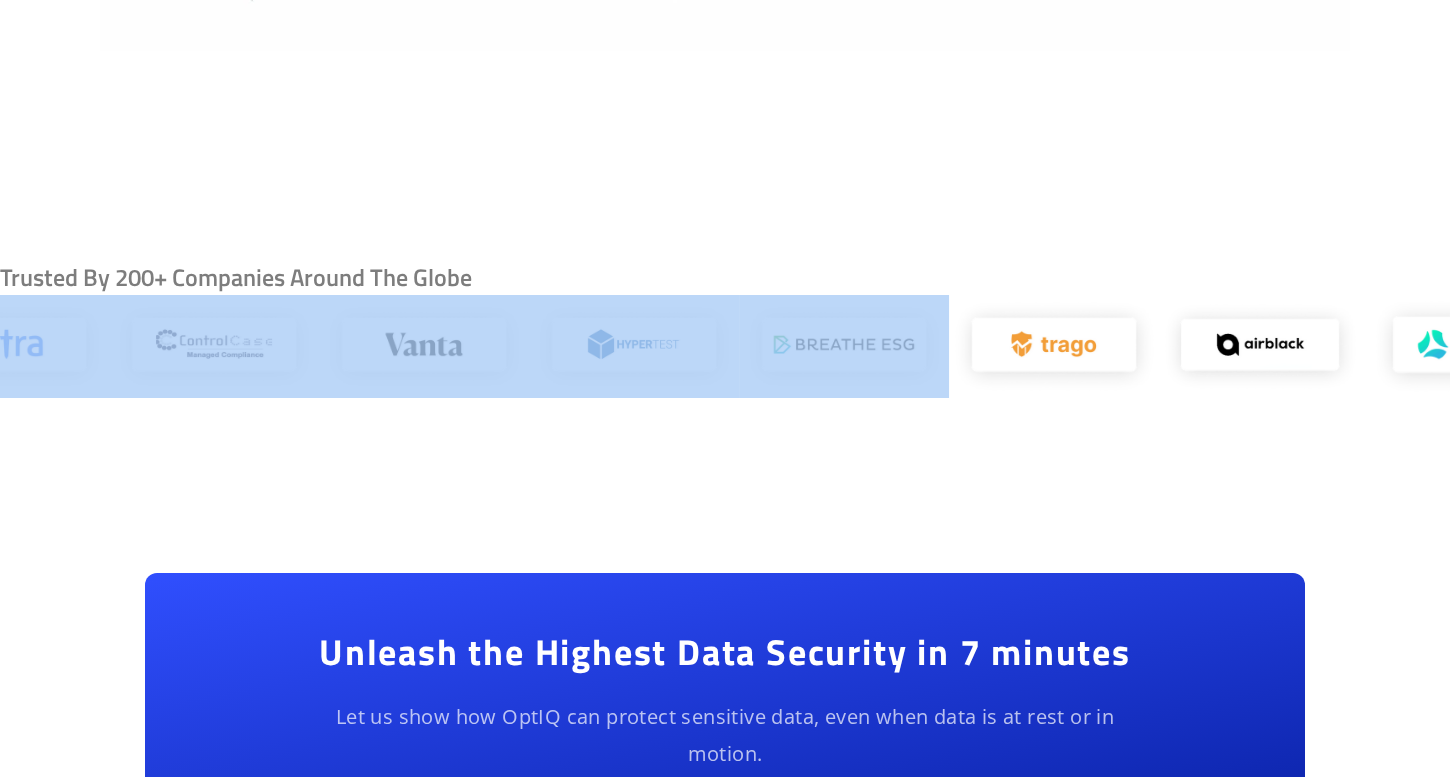 click on "Trusted By 200+ Companies Around The Globe" at bounding box center (725, 329) 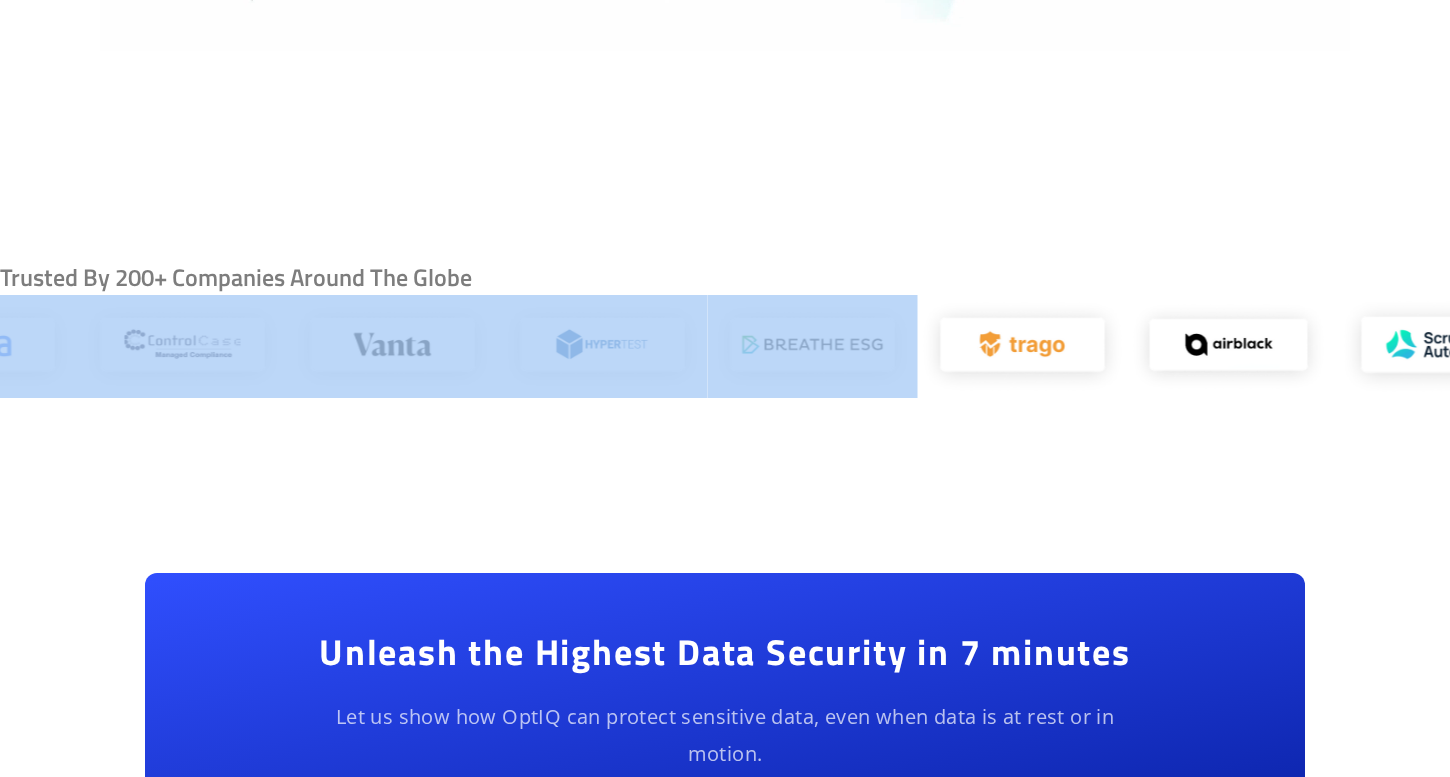 click on "Trusted By 200+ Companies Around The Globe" at bounding box center [725, 329] 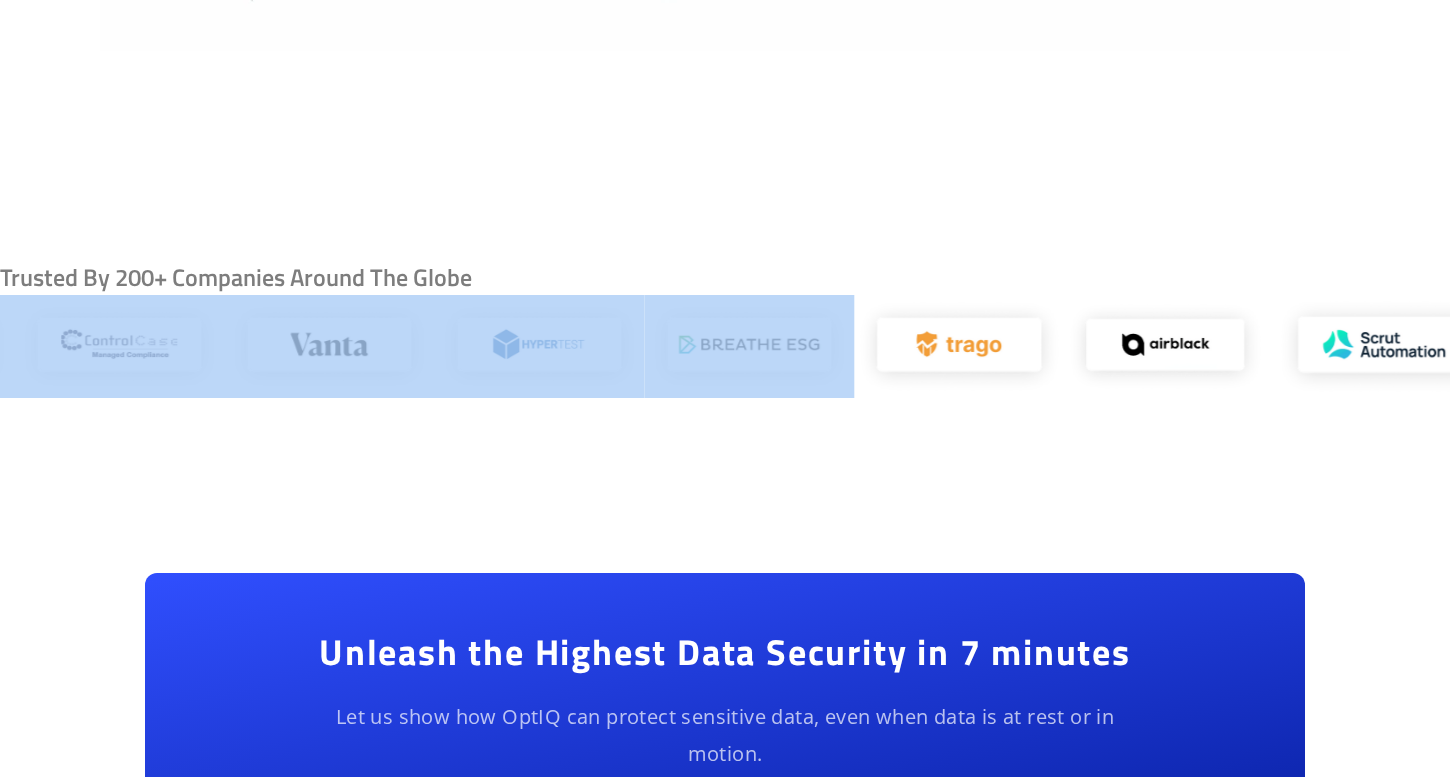 click on "Trusted By 200+ Companies Around The Globe" at bounding box center (725, 329) 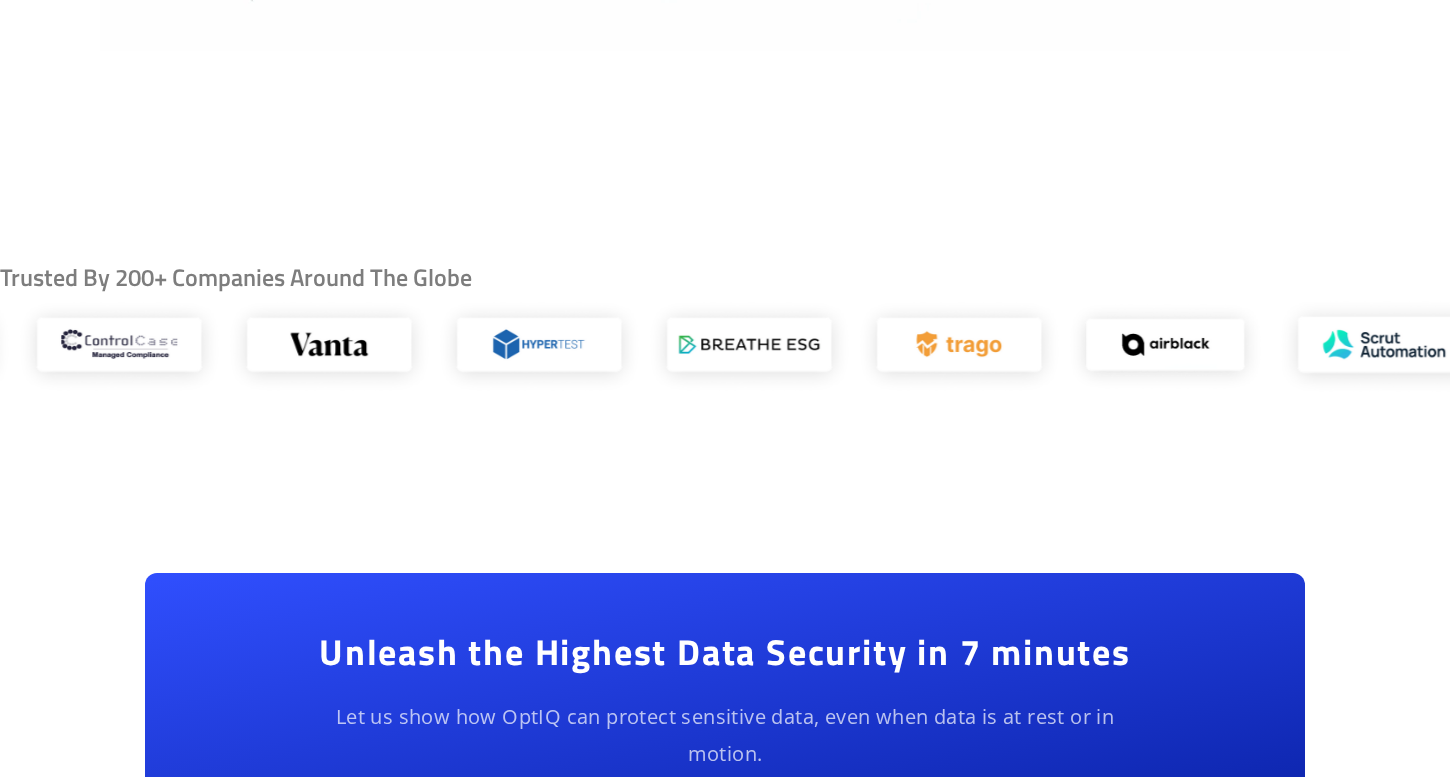 click on "Trusted By 200+ Companies Around The Globe" at bounding box center (725, 329) 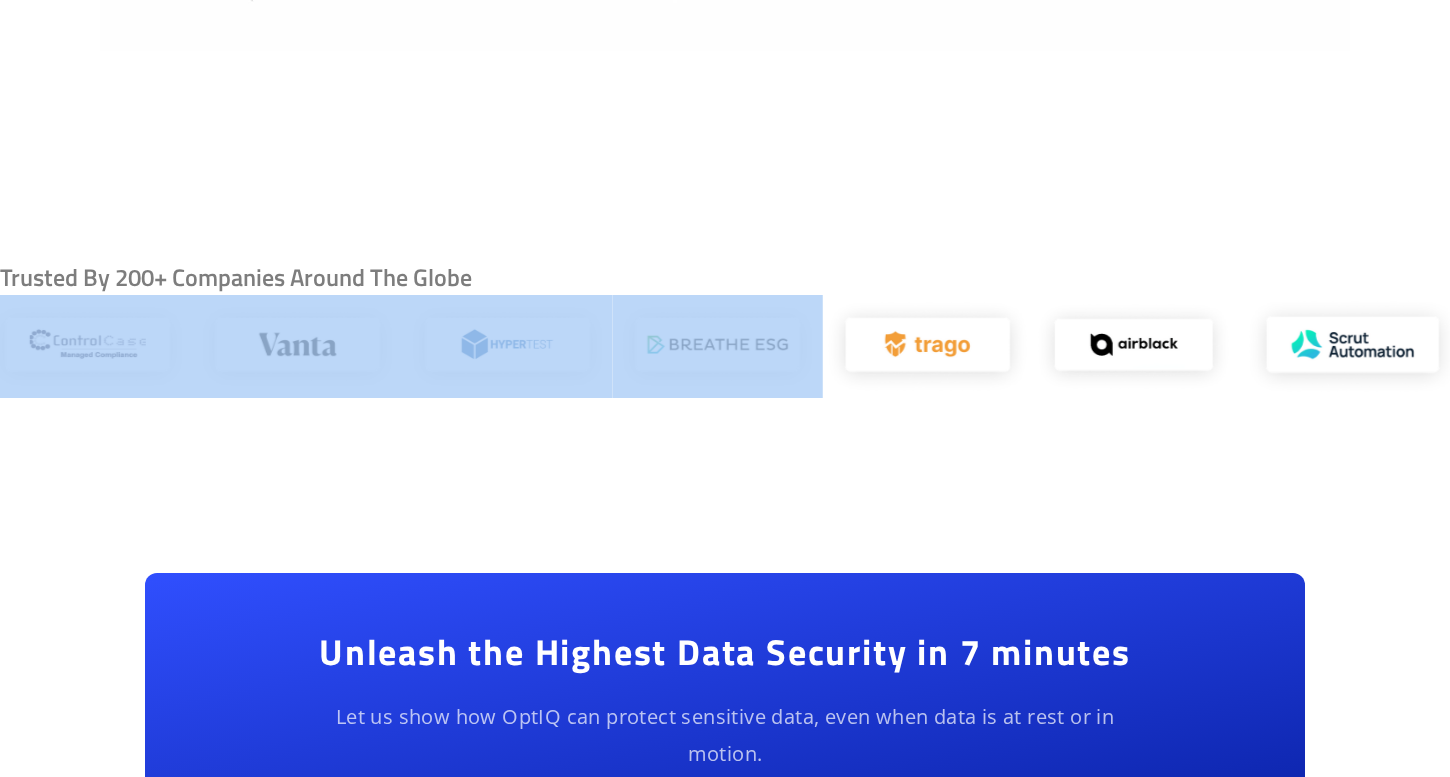 click on "Trusted By 200+ Companies Around The Globe" at bounding box center [725, 329] 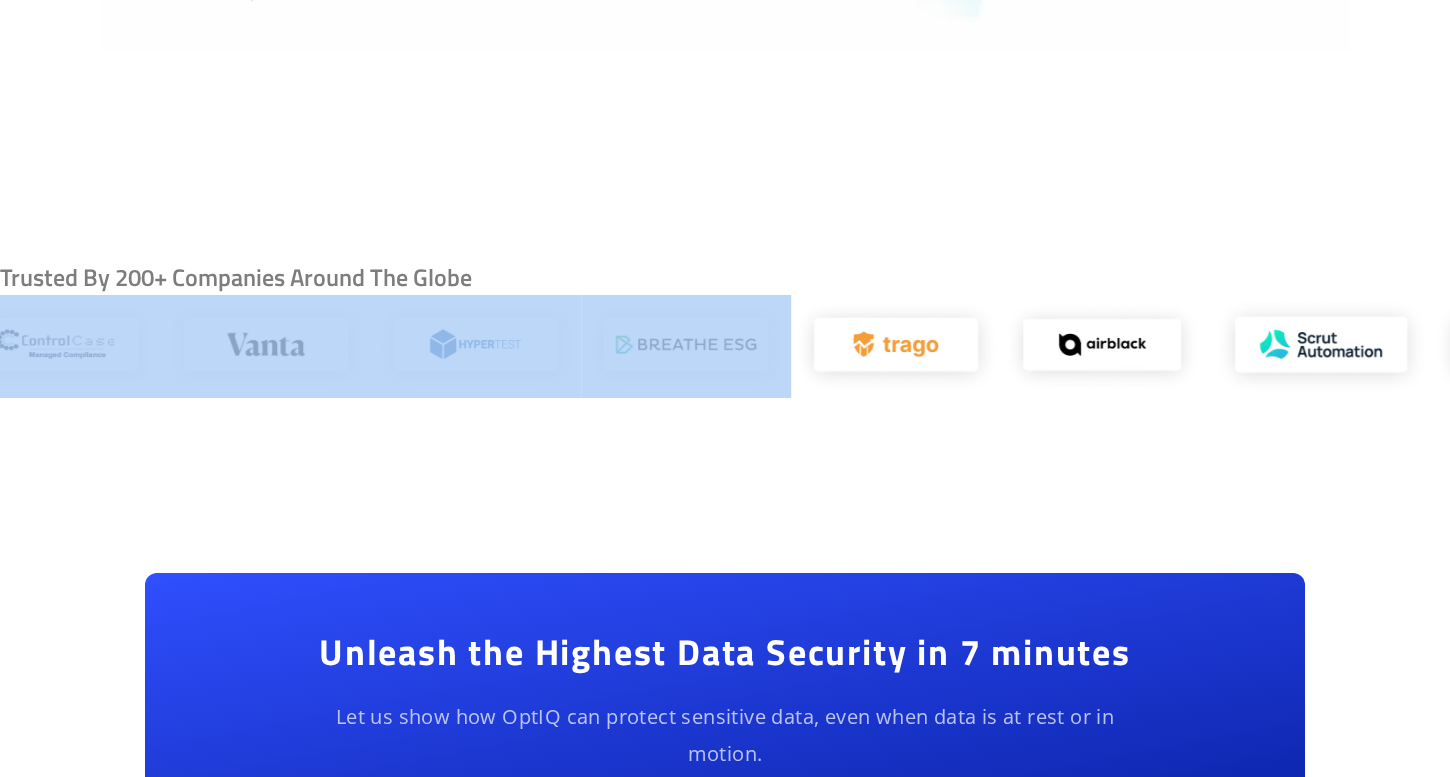 click on "Trusted By 200+ Companies Around The Globe" at bounding box center (725, 329) 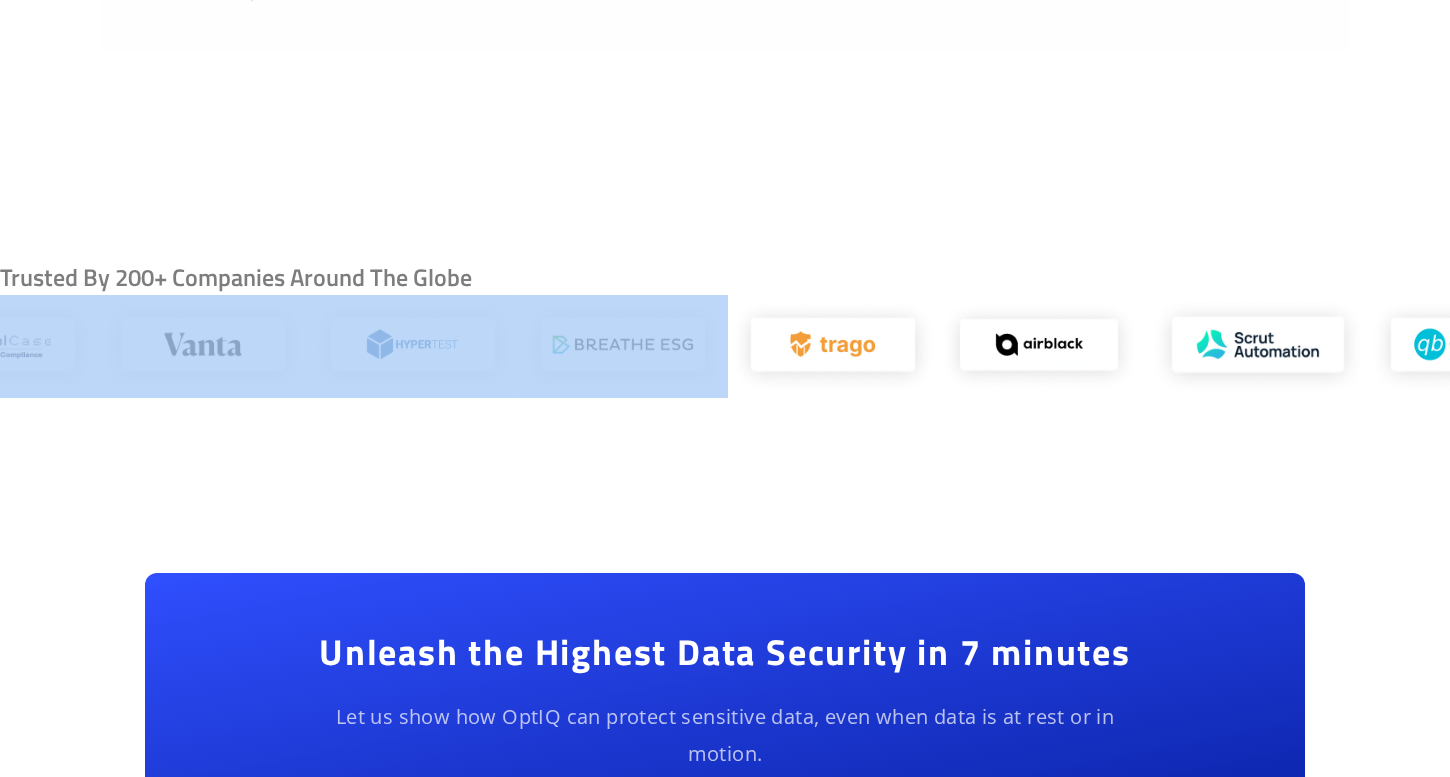 click on "Trusted By 200+ Companies Around The Globe" at bounding box center (725, 329) 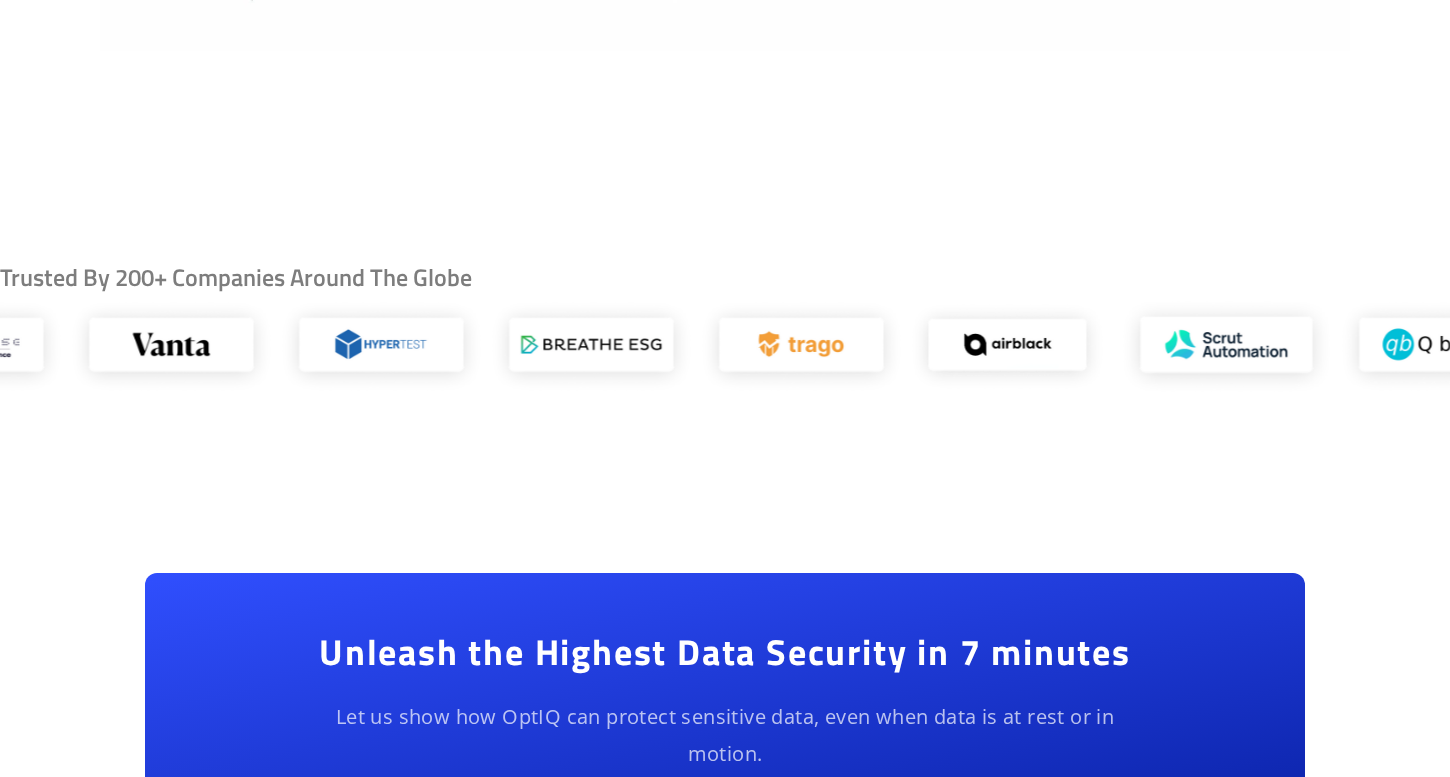click on "Trusted By 200+ Companies Around The Globe" at bounding box center (725, 329) 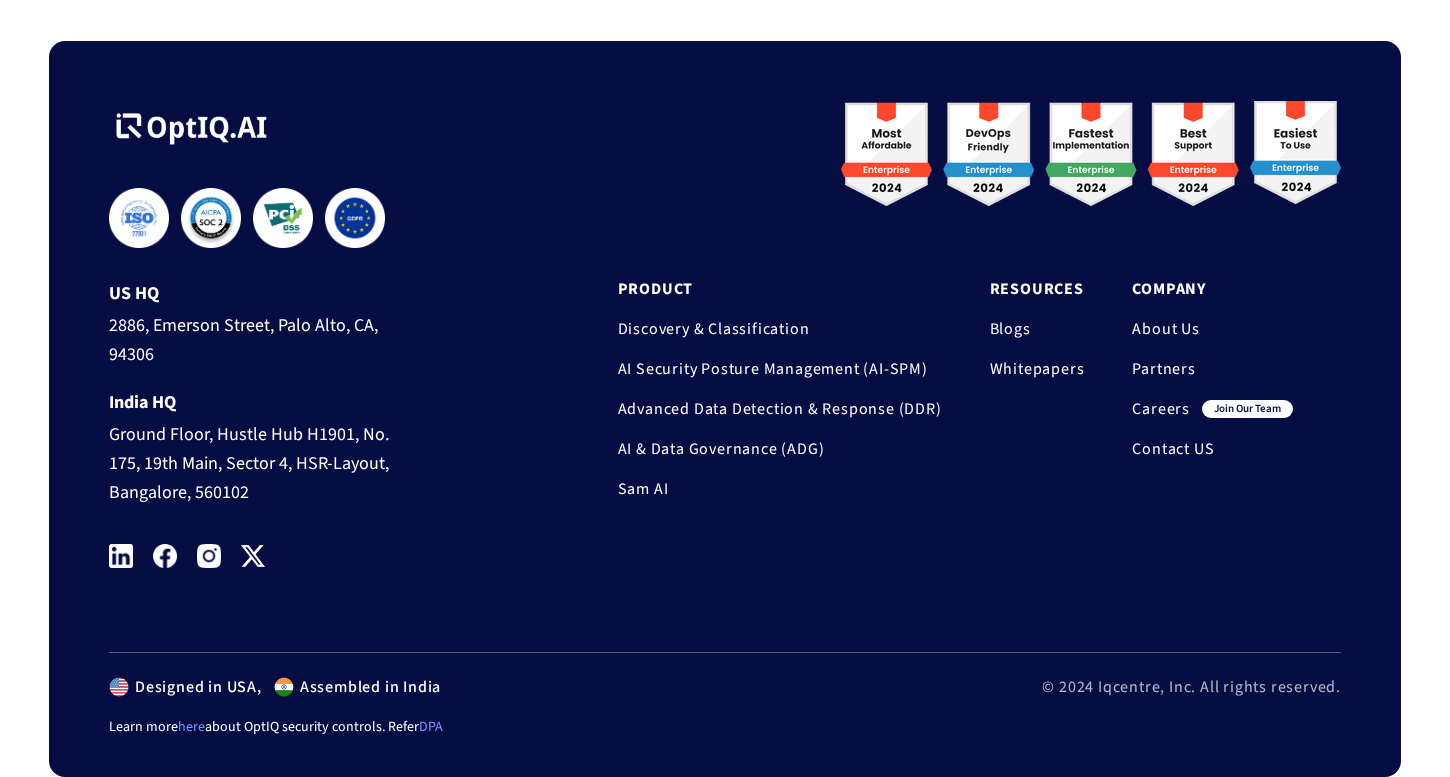 scroll, scrollTop: 2097, scrollLeft: 1, axis: both 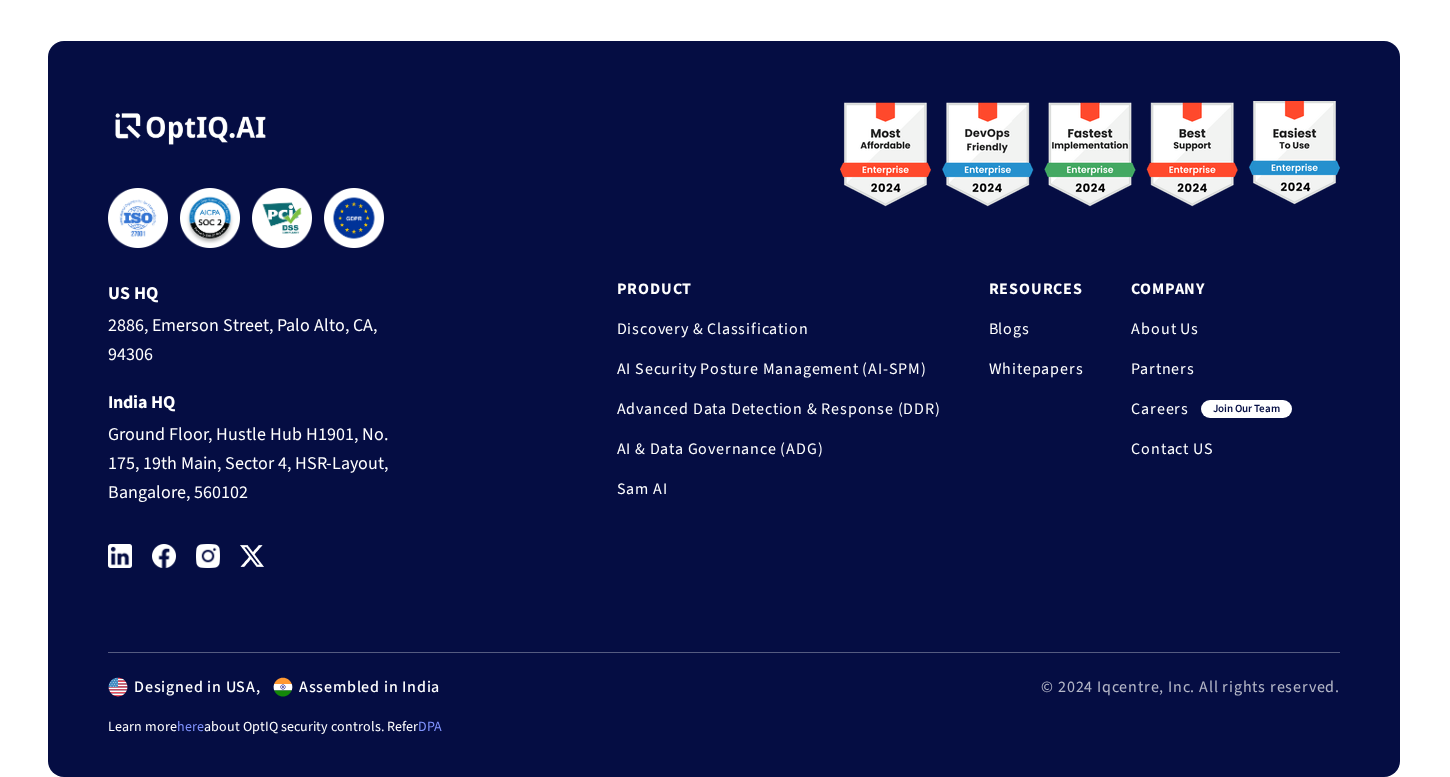 click on "Careers" at bounding box center [1160, 409] 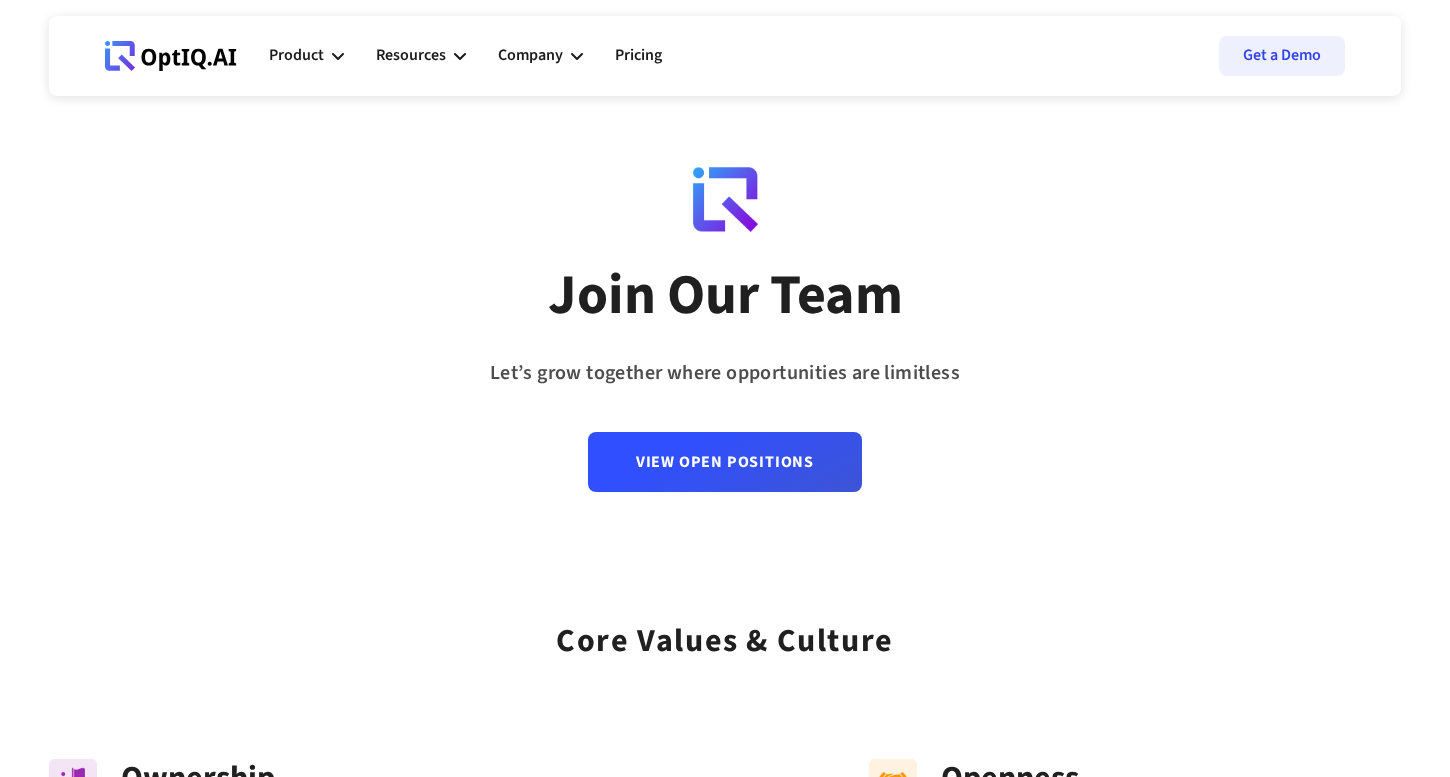 scroll, scrollTop: 0, scrollLeft: 0, axis: both 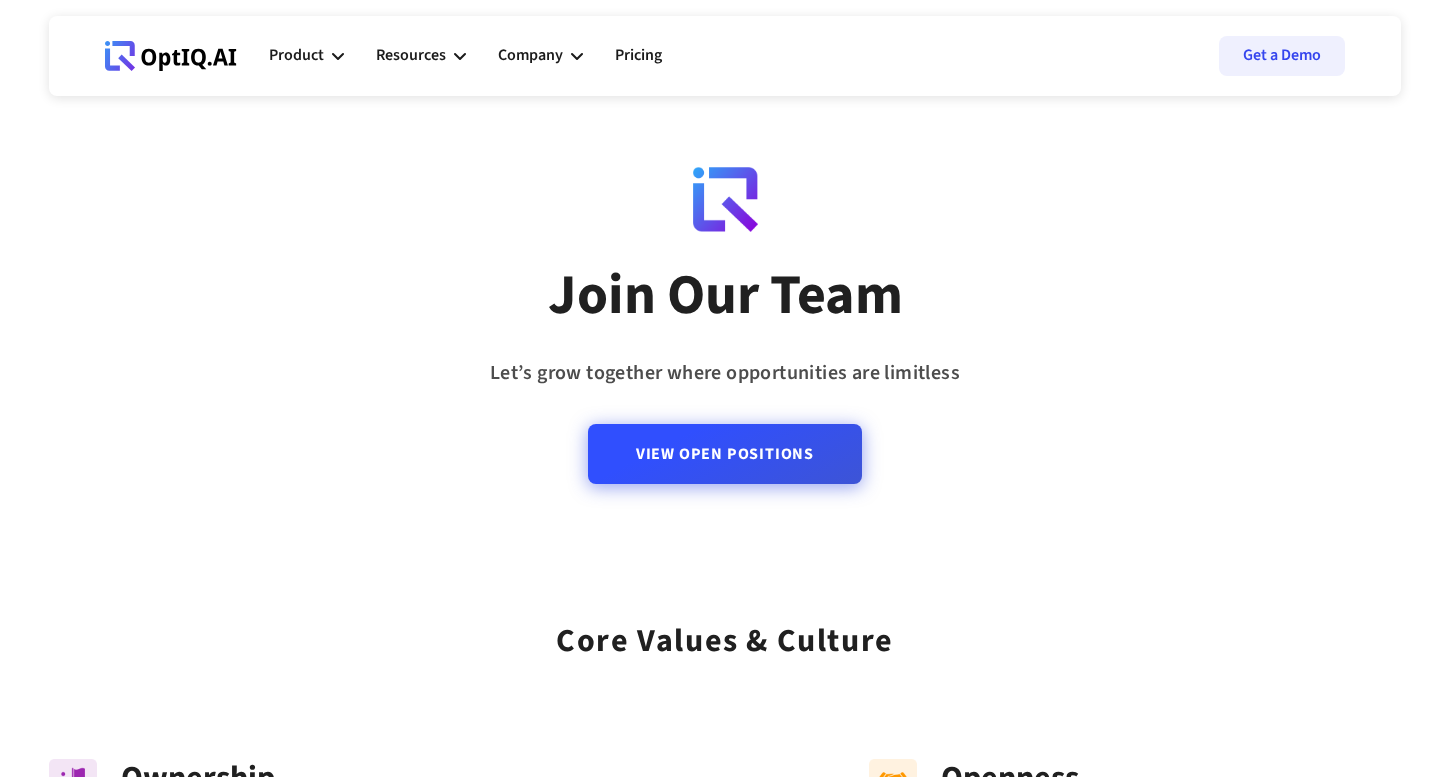click on "View Open Positions" at bounding box center (725, 454) 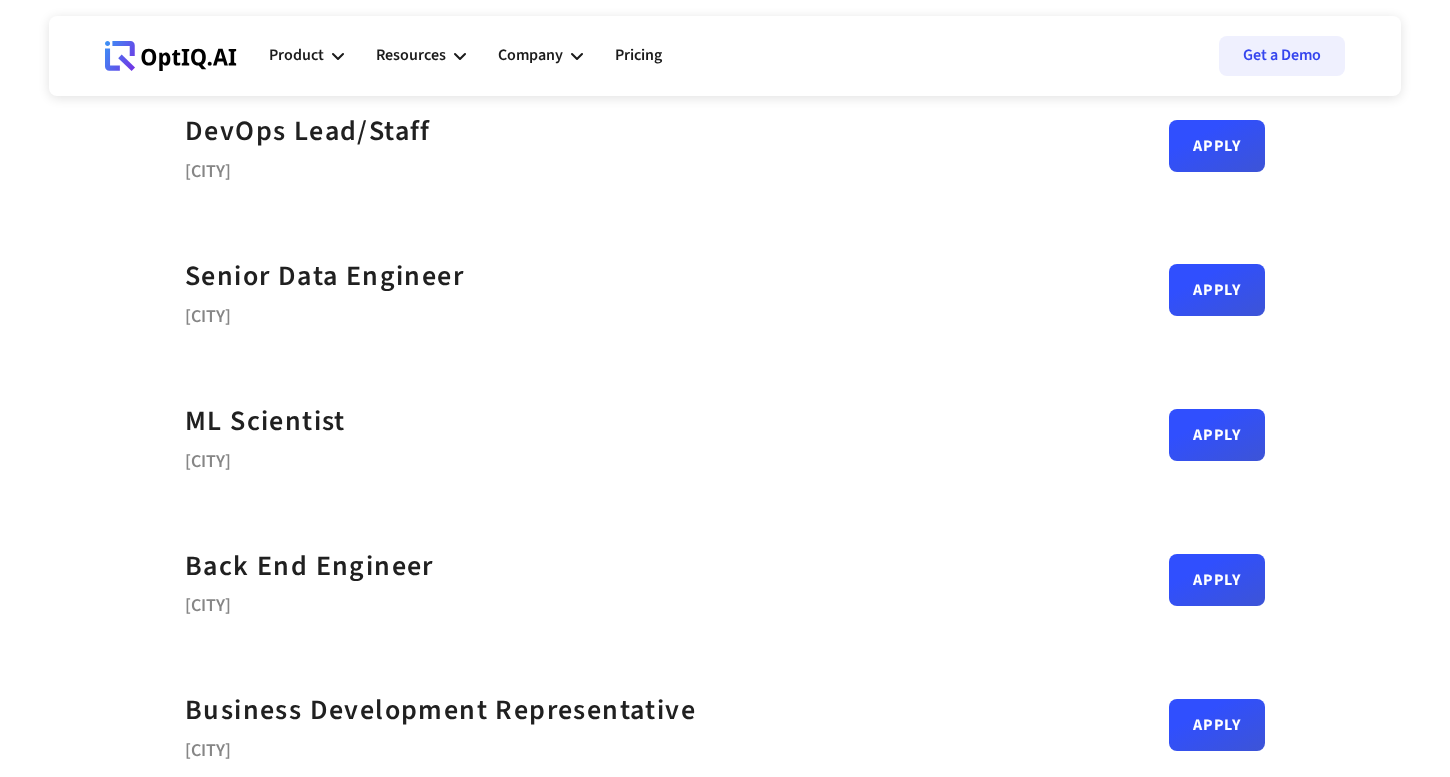 scroll, scrollTop: 0, scrollLeft: 0, axis: both 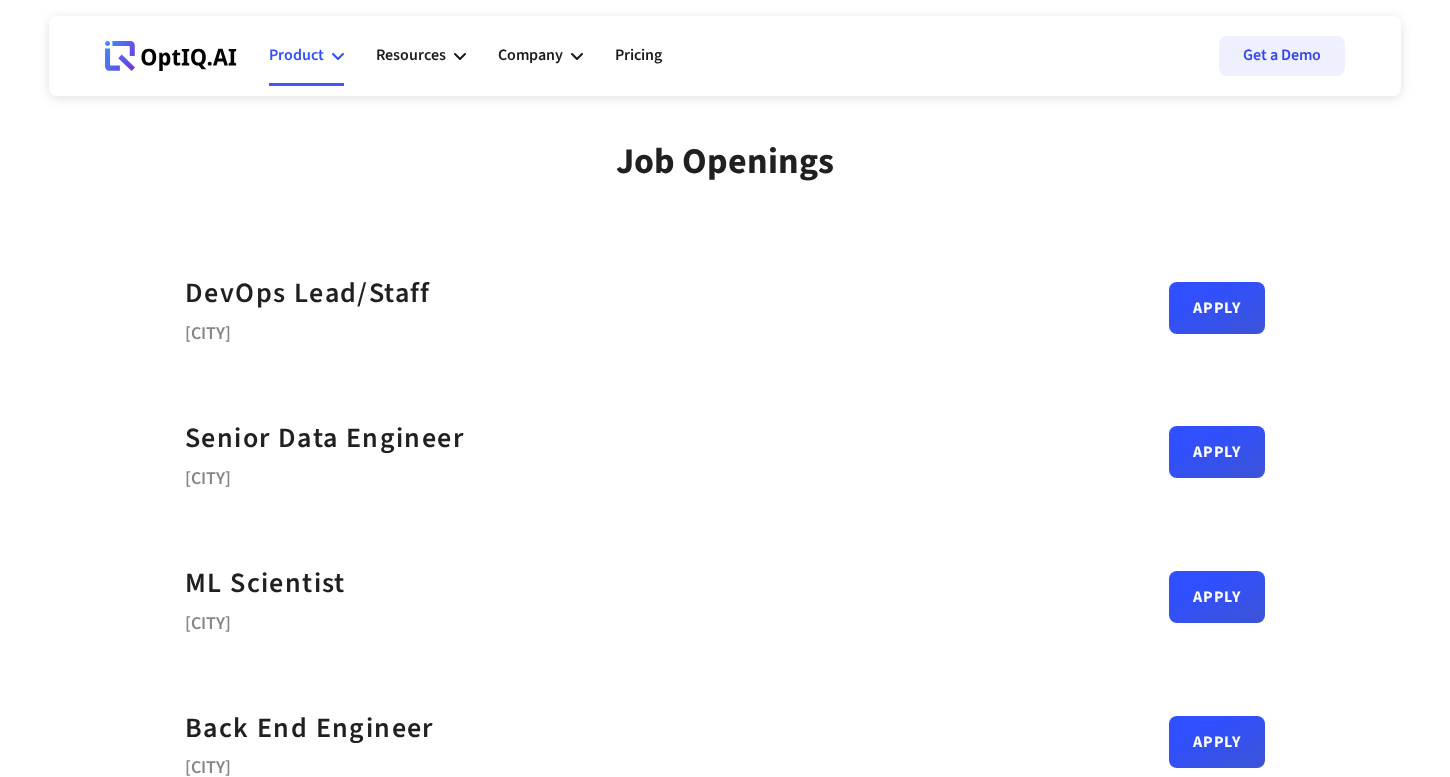 click 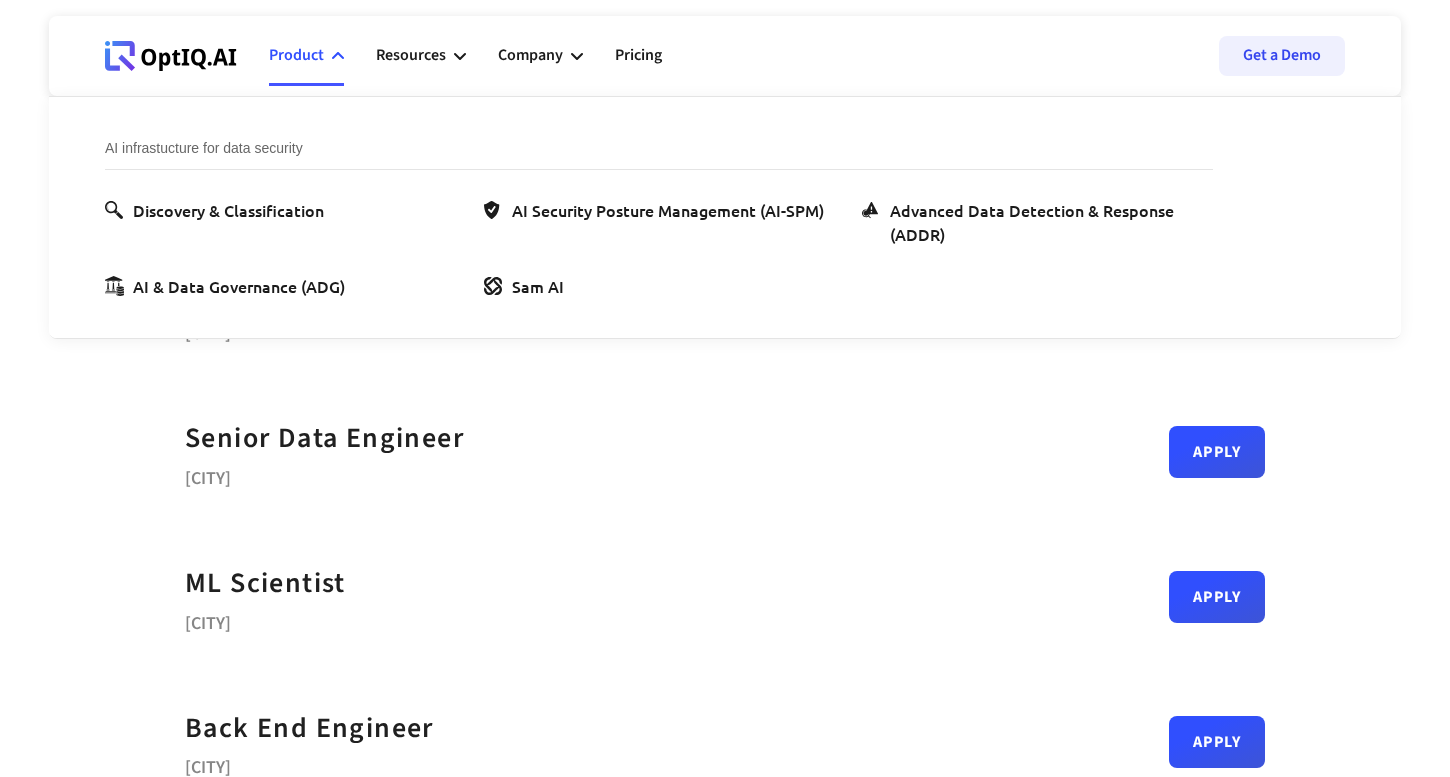 click on "AI infrastucture for data security
Discovery & Classification
AI Security Posture Management (AI-SPM)
Advanced Data Detection & Response (ADDR)
AI & Data Governance (ADG)
Sam AI" at bounding box center (689, 217) 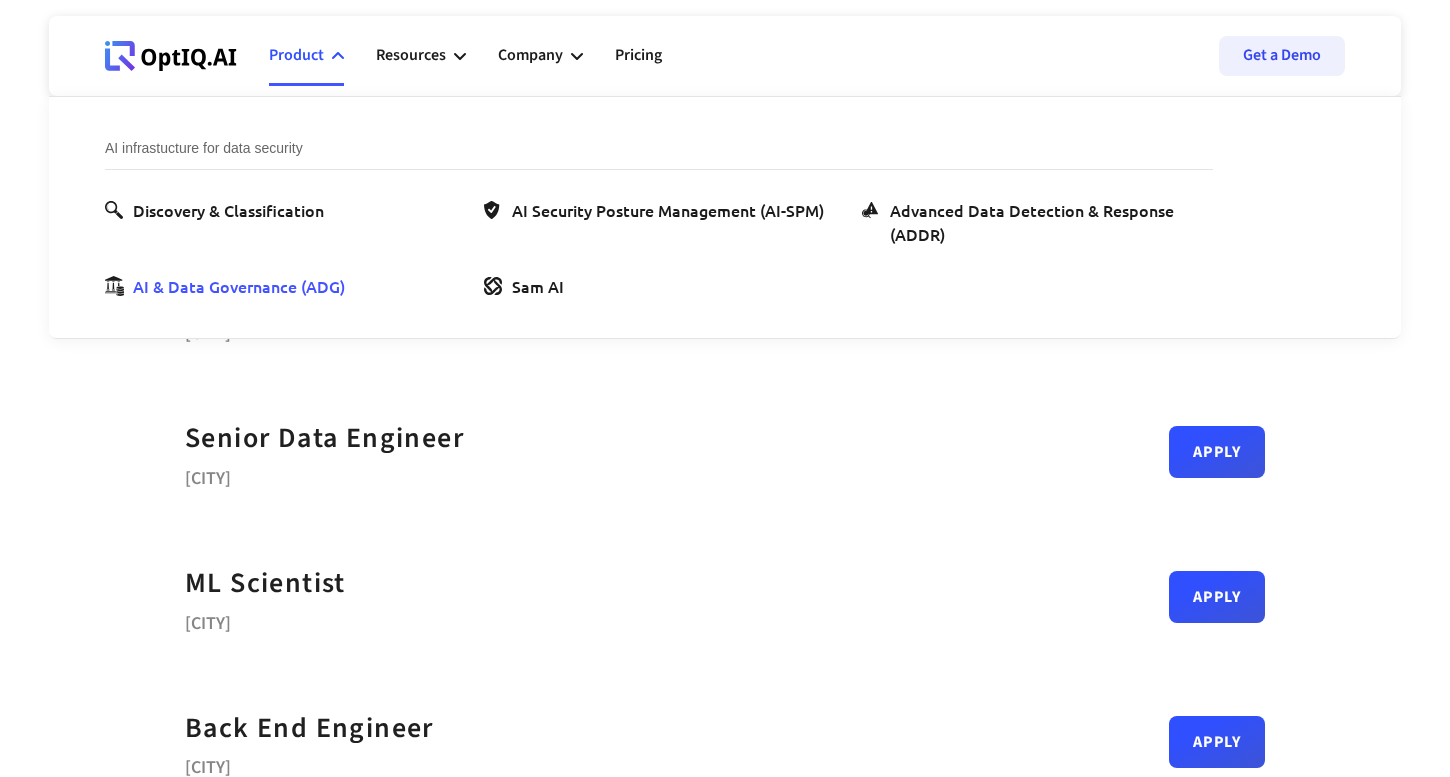 click on "AI & Data Governance (ADG)" at bounding box center (239, 286) 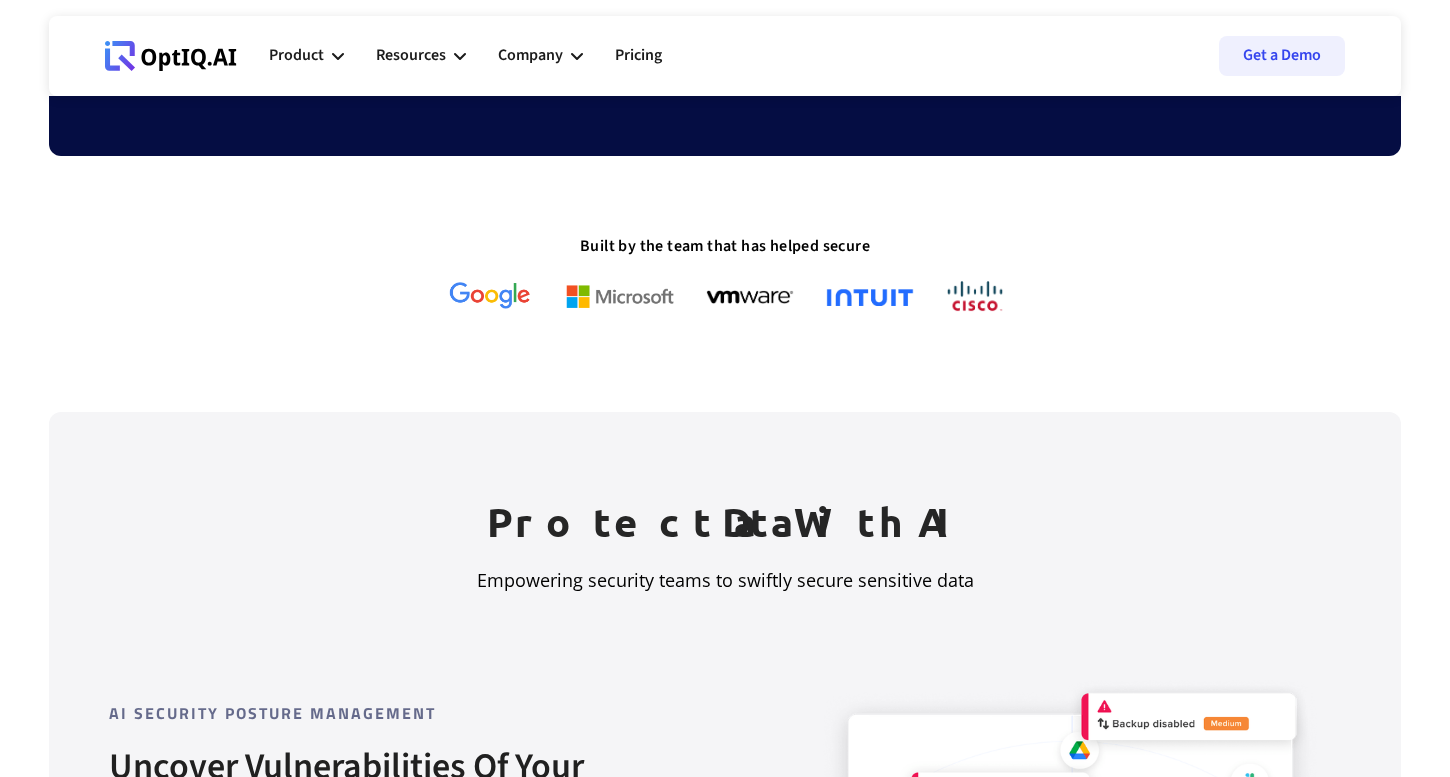 scroll, scrollTop: 705, scrollLeft: 0, axis: vertical 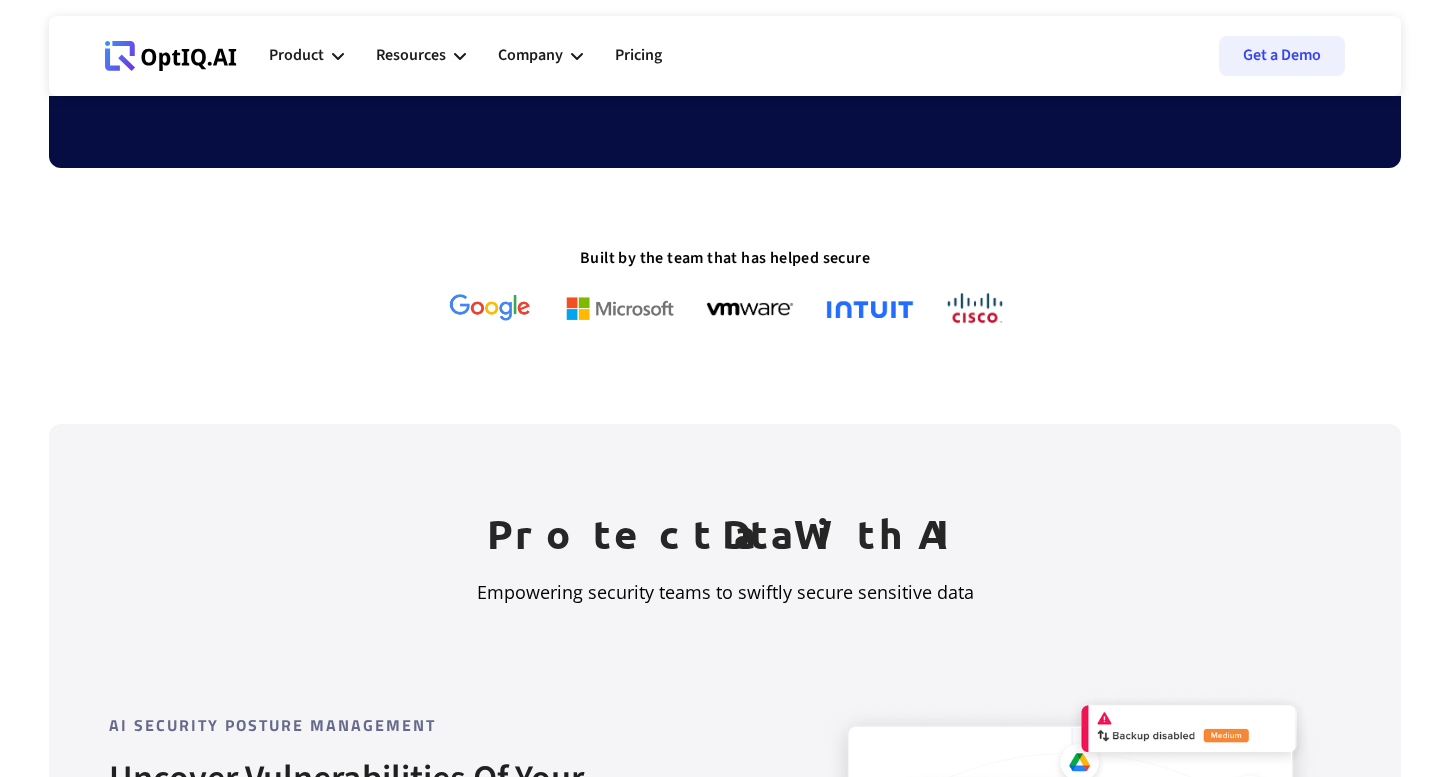 click at bounding box center (975, 307) 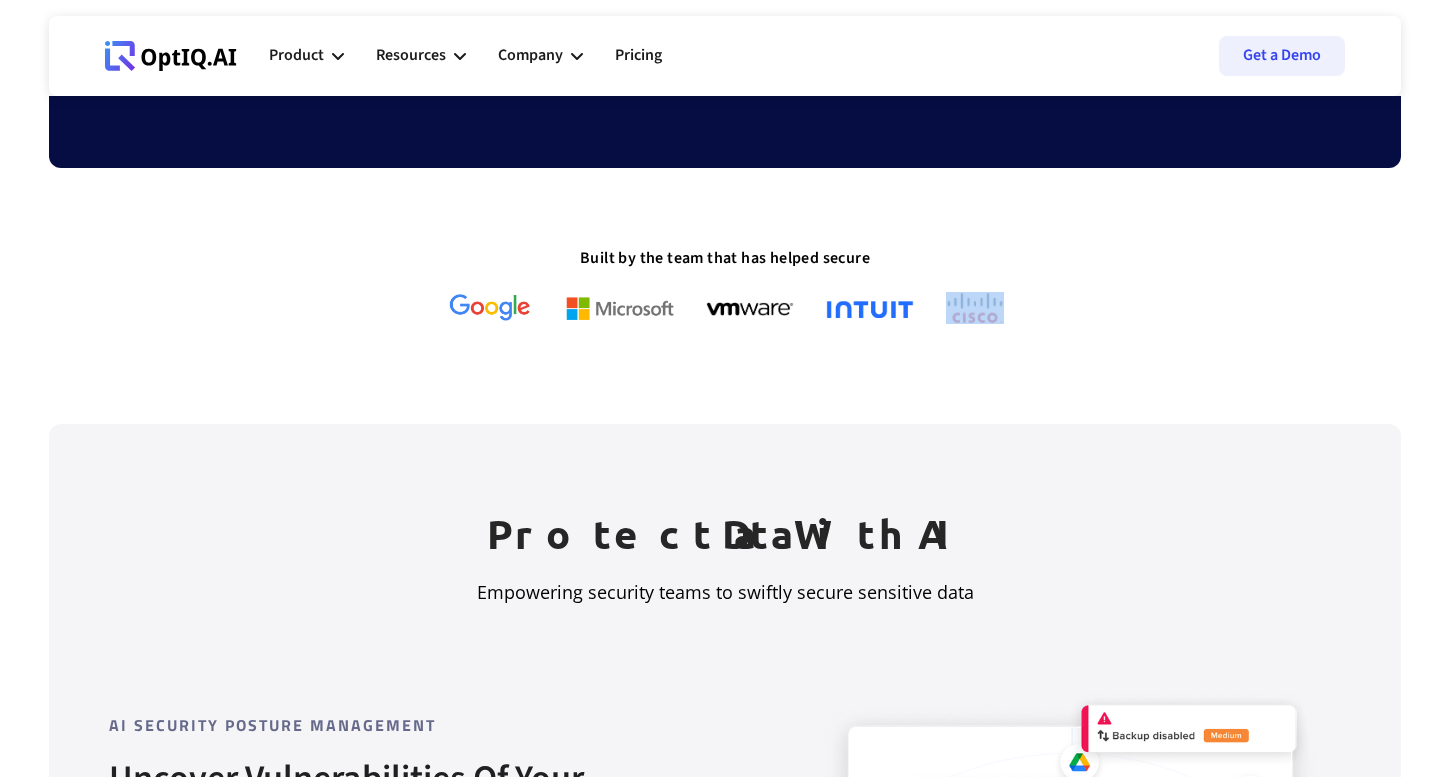 click at bounding box center [975, 307] 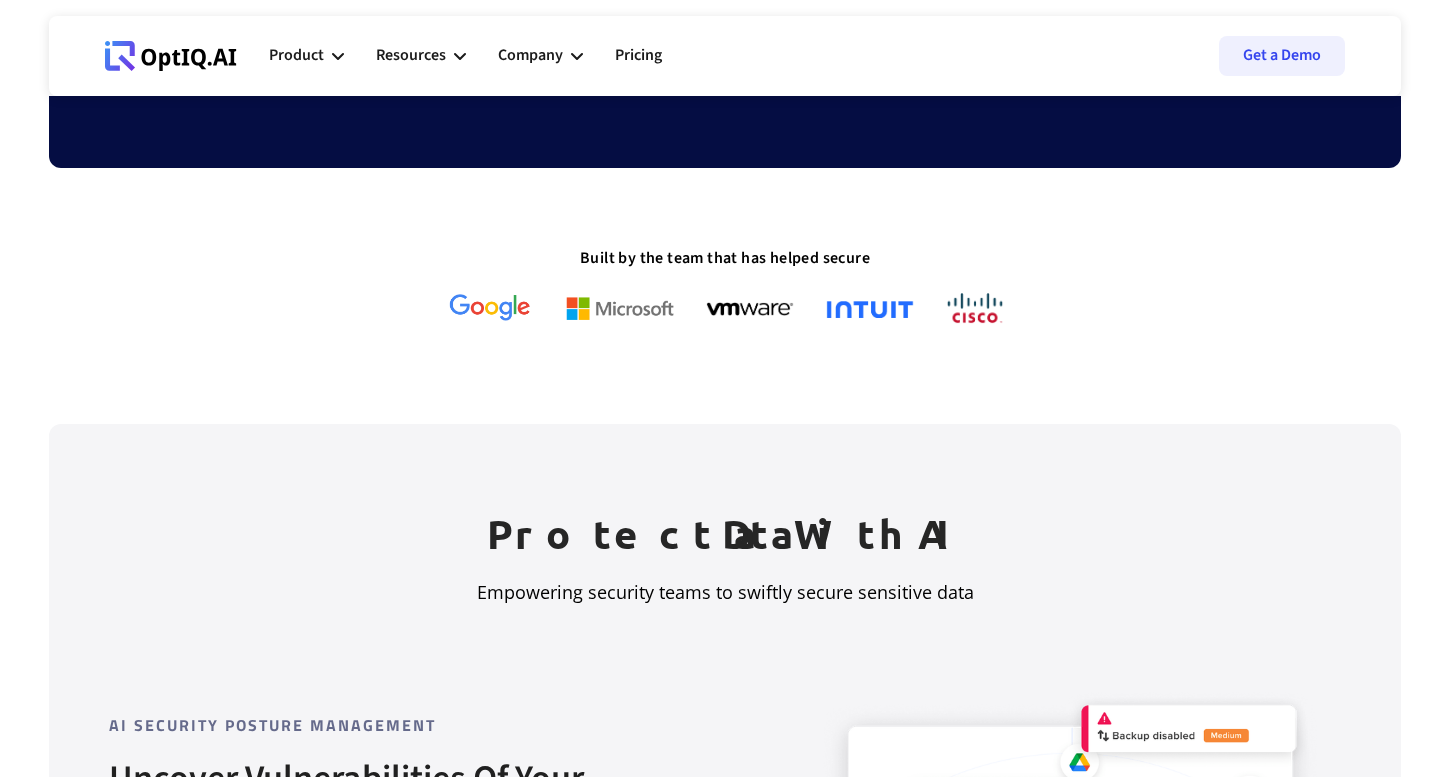 click at bounding box center [870, 308] 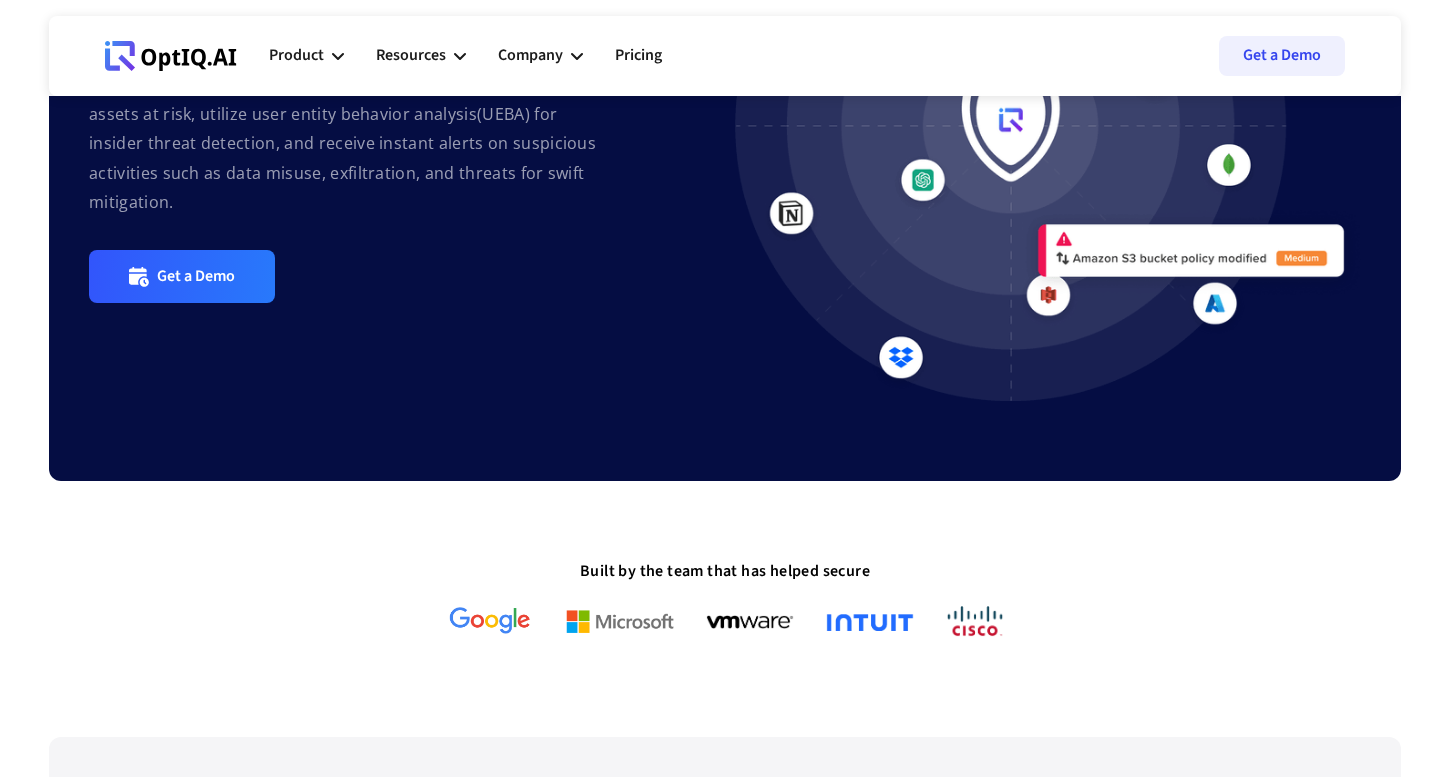 scroll, scrollTop: 0, scrollLeft: 0, axis: both 